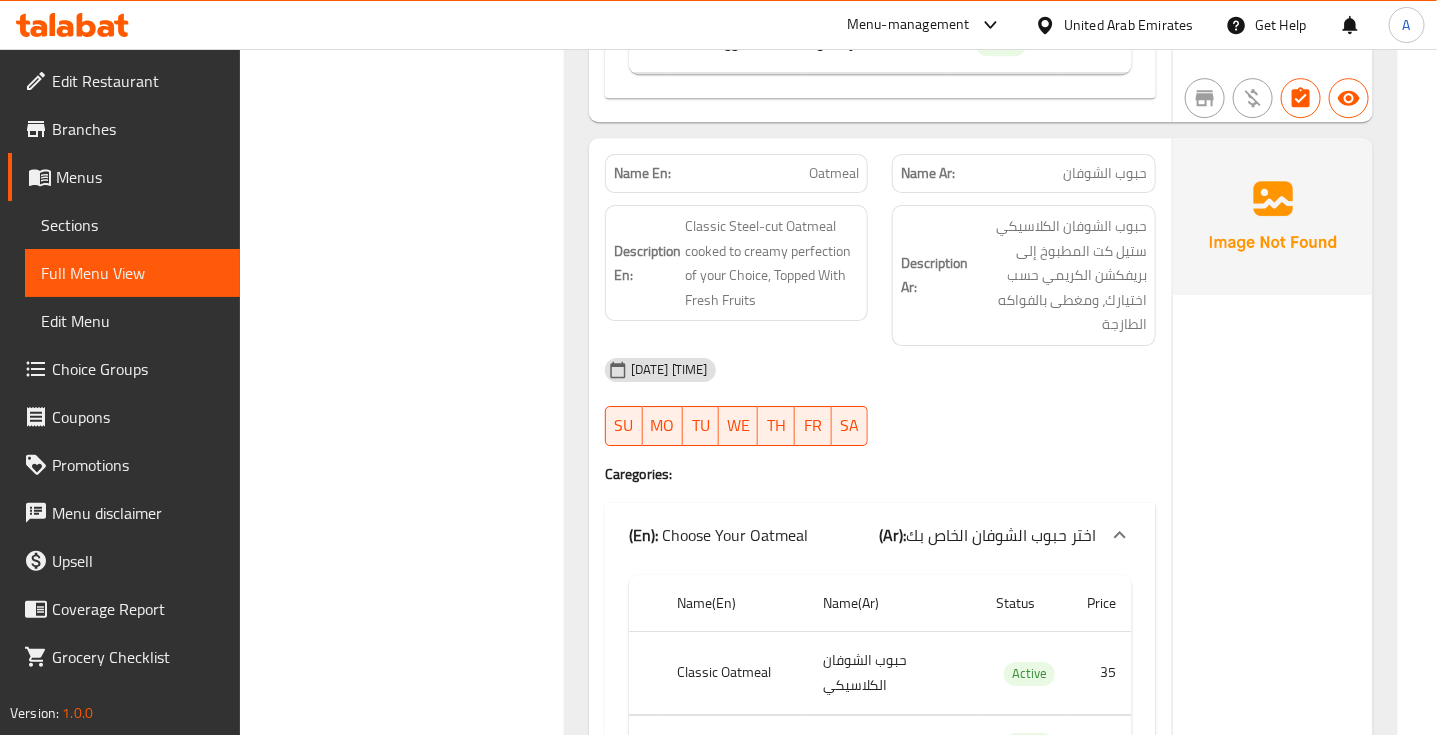 scroll, scrollTop: 2371, scrollLeft: 0, axis: vertical 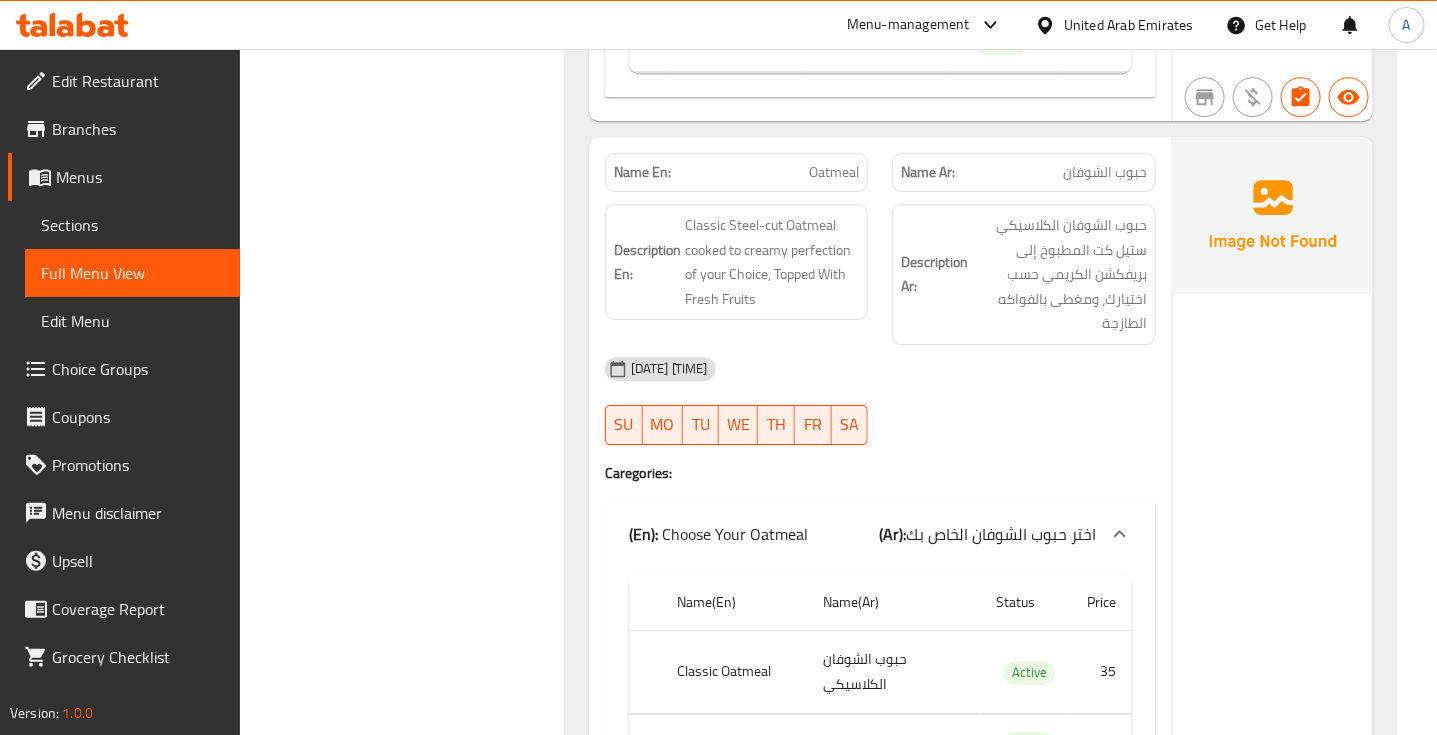 click on "Oatmeal" at bounding box center [834, 172] 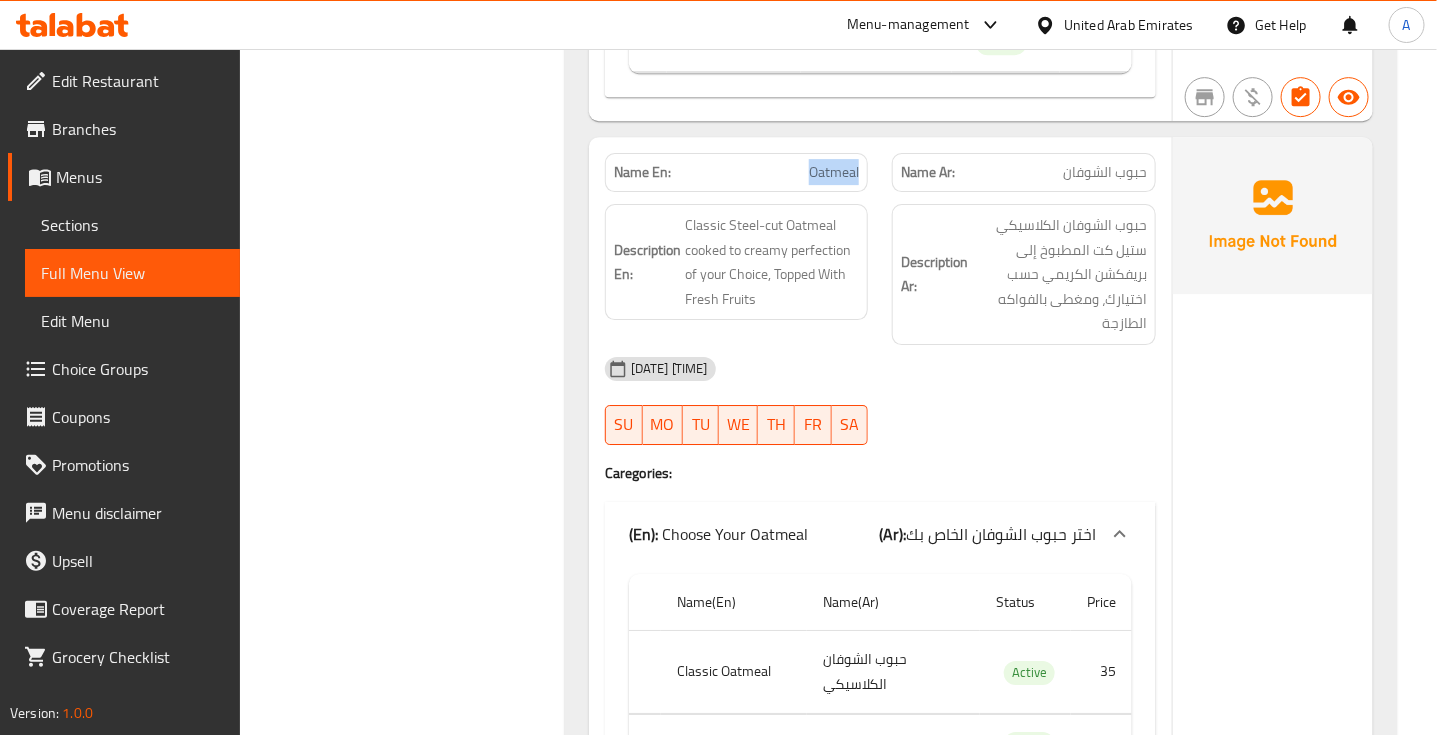click on "Oatmeal" at bounding box center (834, 172) 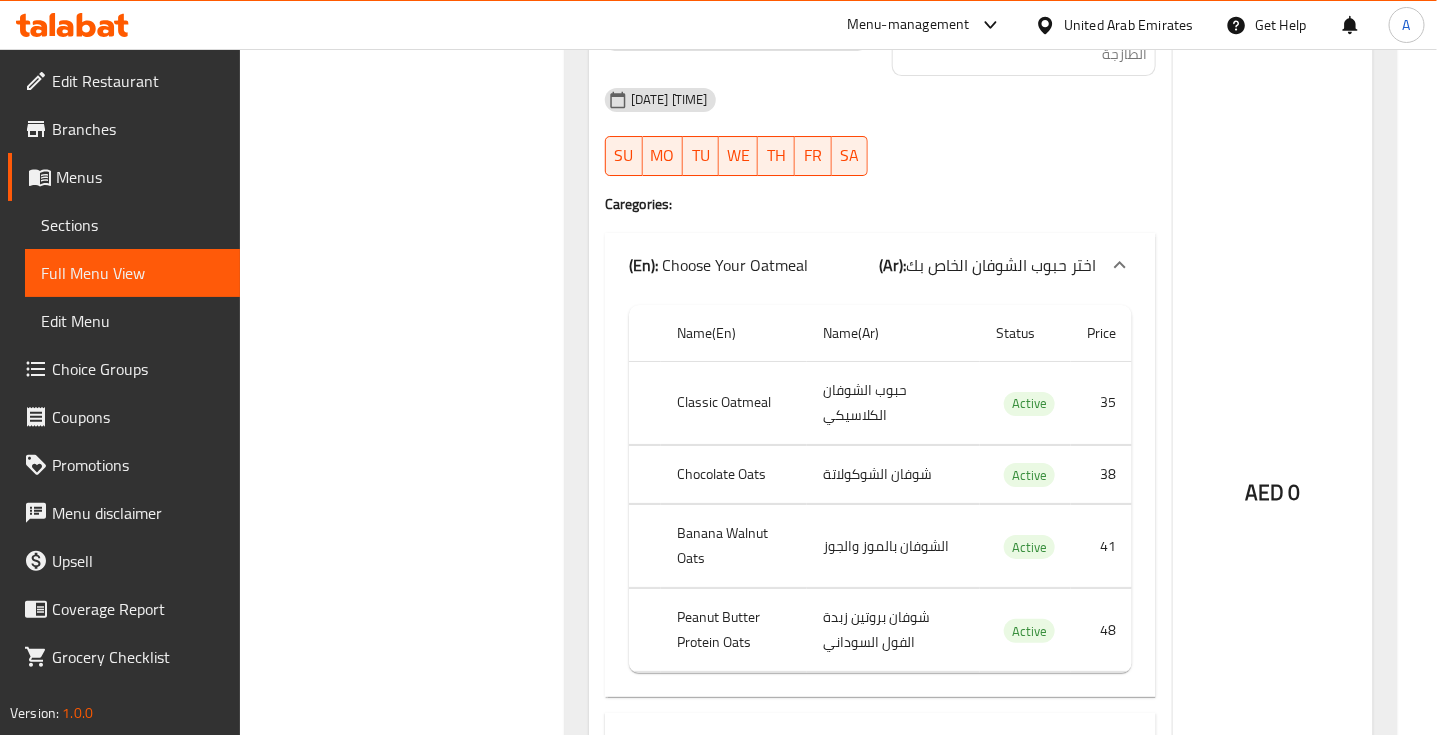 scroll, scrollTop: 2641, scrollLeft: 0, axis: vertical 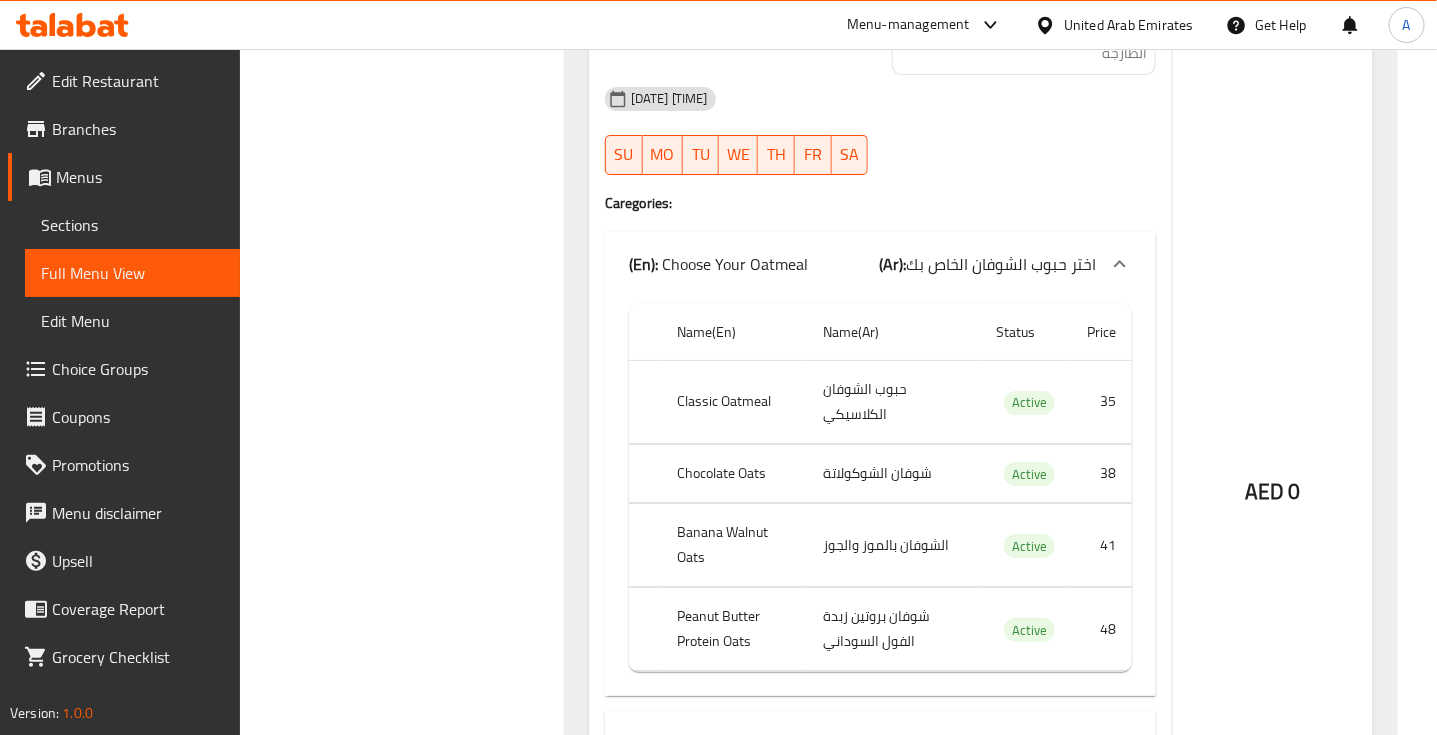 click on "حبوب الشوفان الكلاسيكي" at bounding box center [874, -1827] 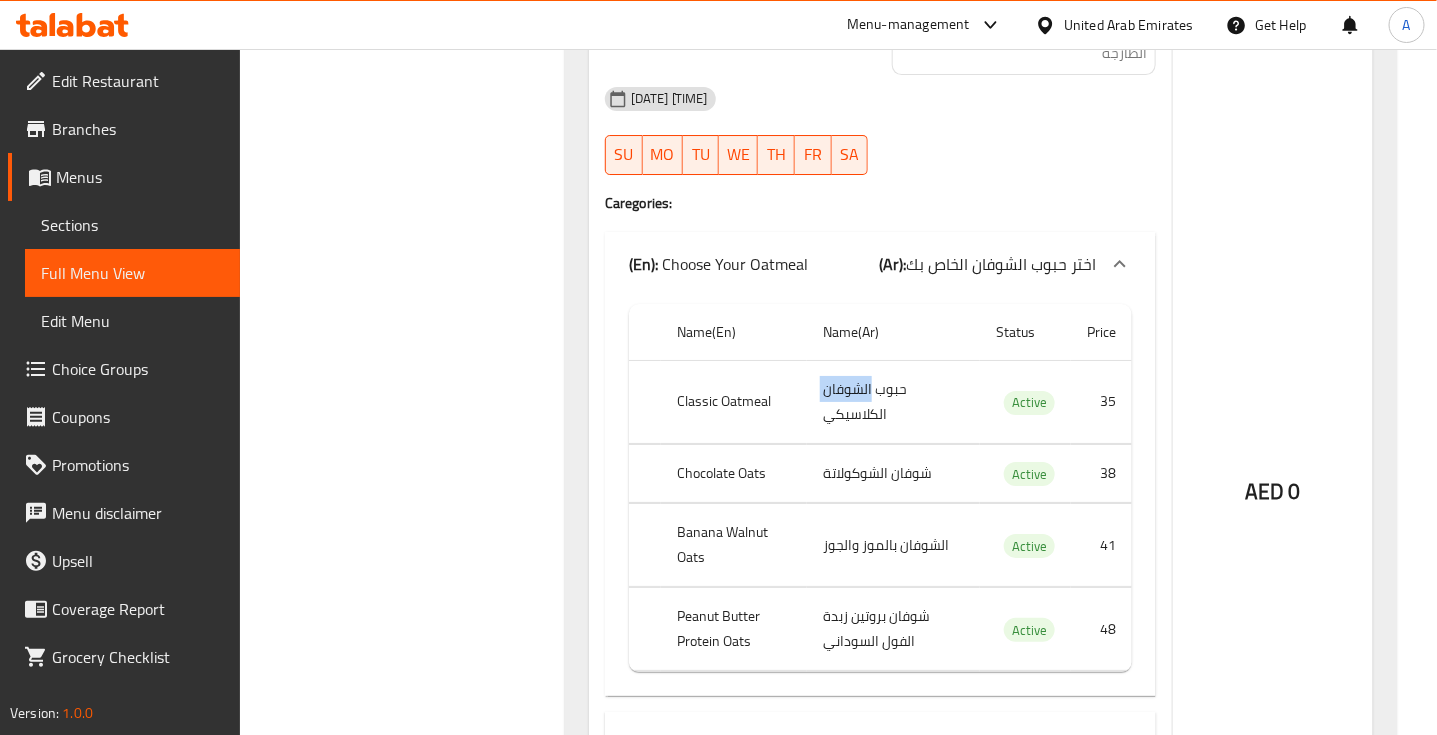 click on "حبوب الشوفان الكلاسيكي" at bounding box center (874, -1827) 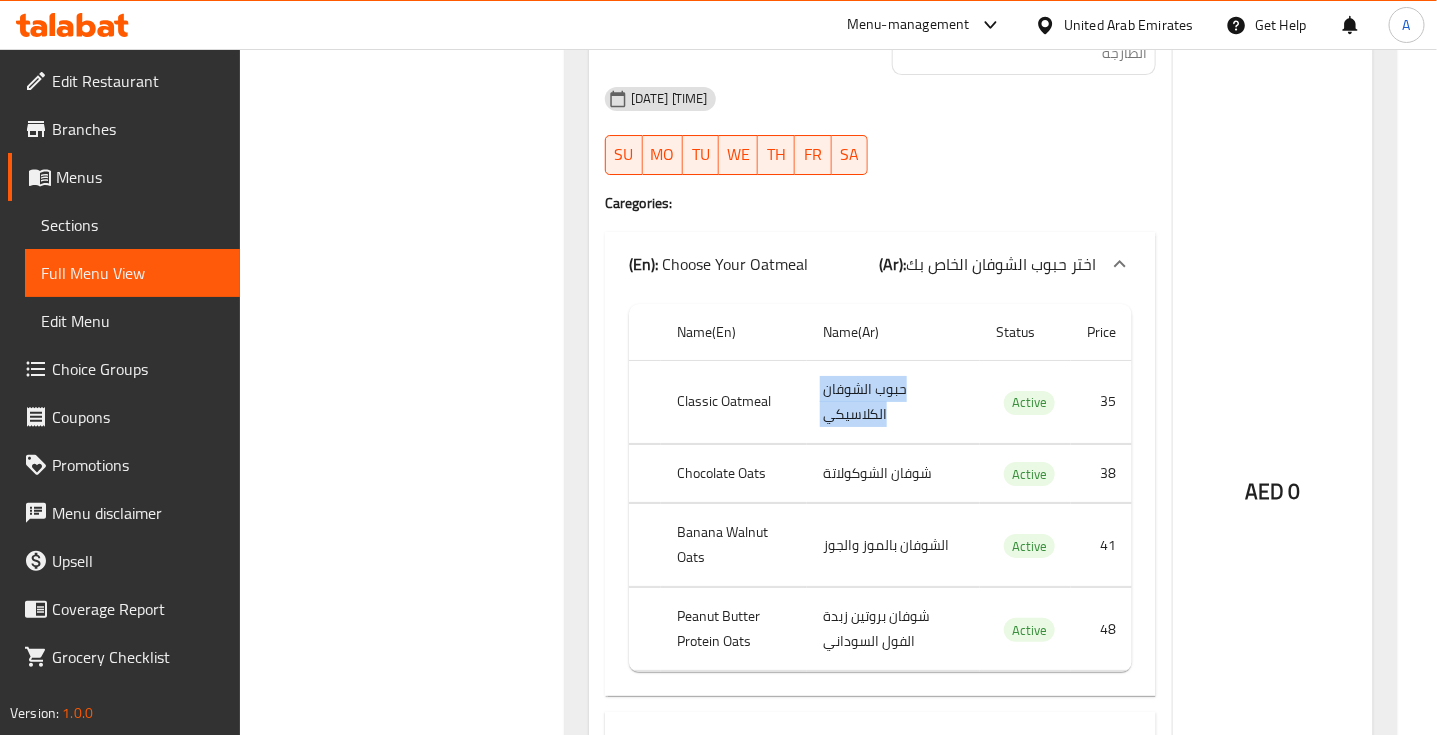 click on "حبوب الشوفان الكلاسيكي" at bounding box center [874, -1827] 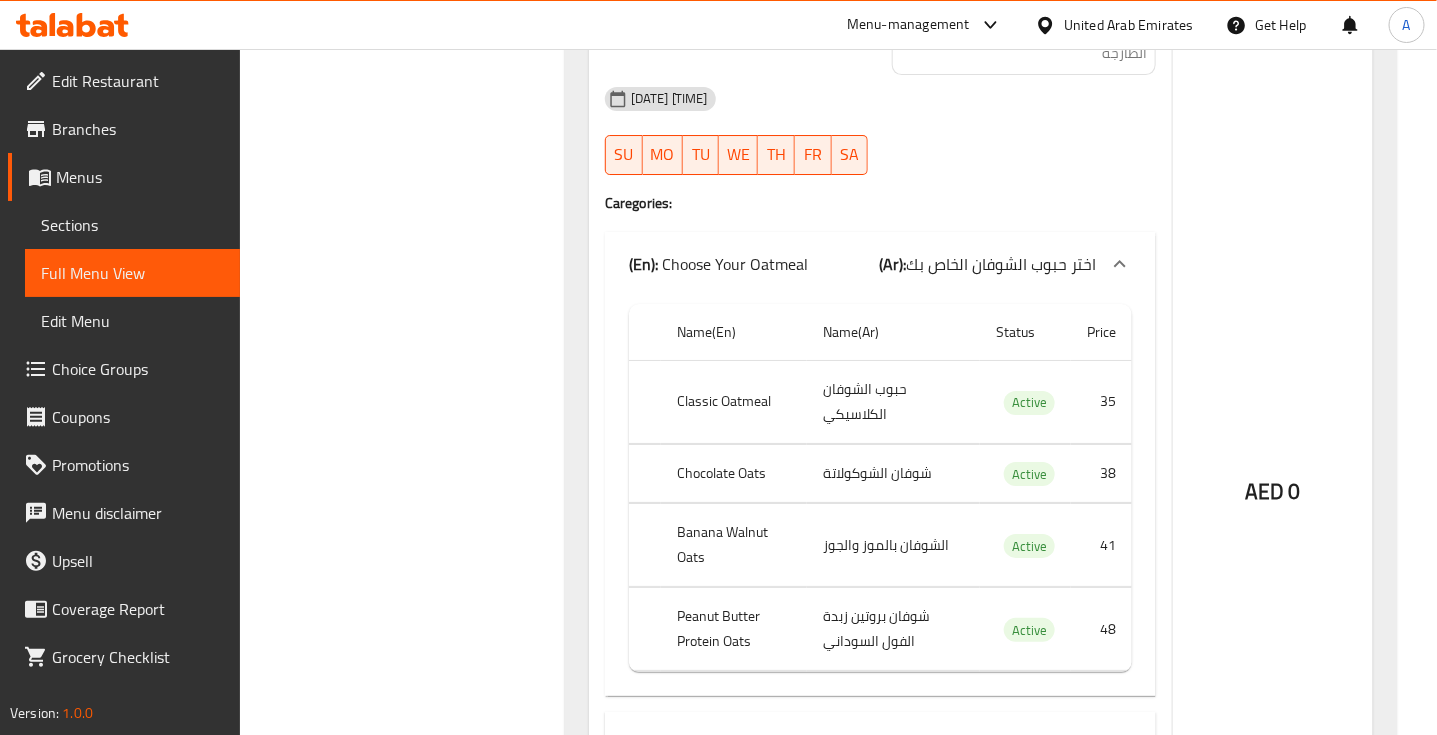 click on "Chocolate Oats" at bounding box center (740, -1767) 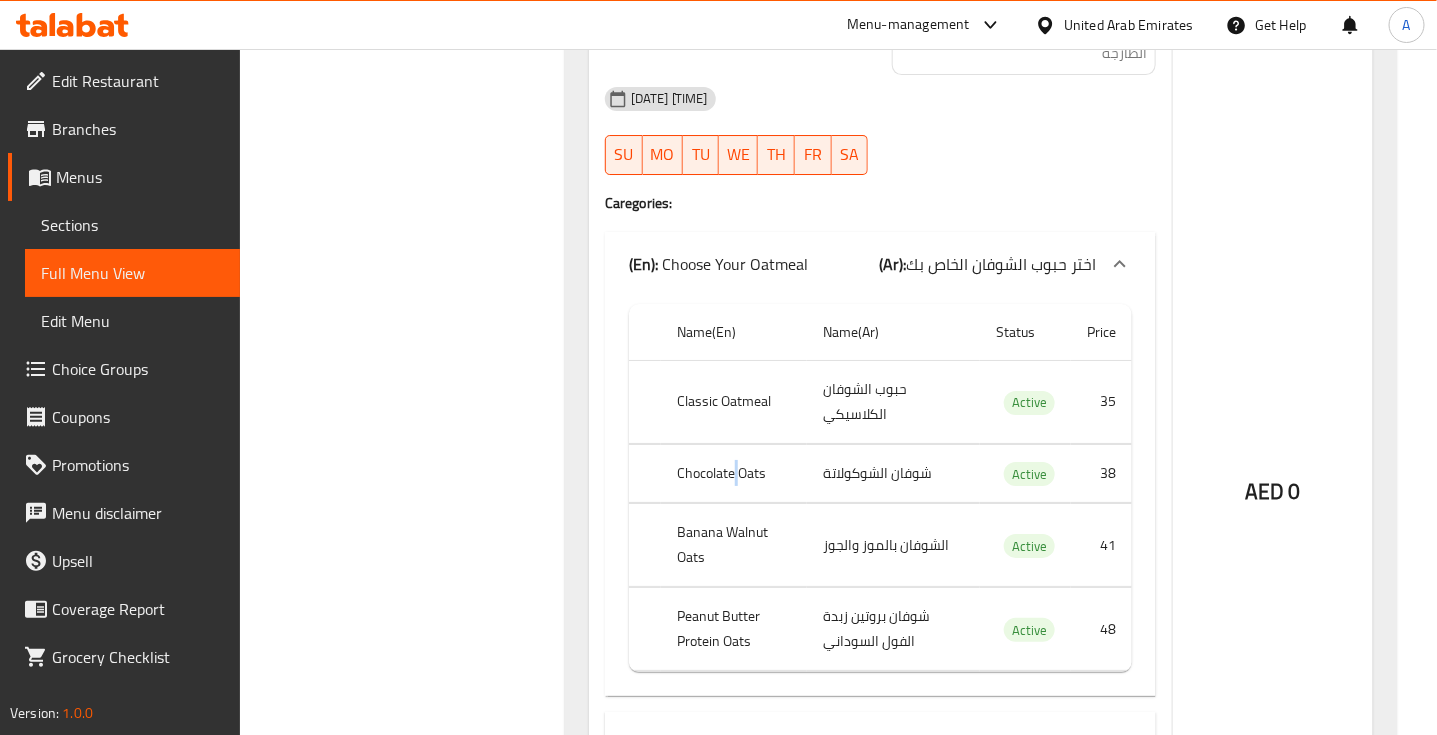 click on "Chocolate Oats" at bounding box center [740, -1767] 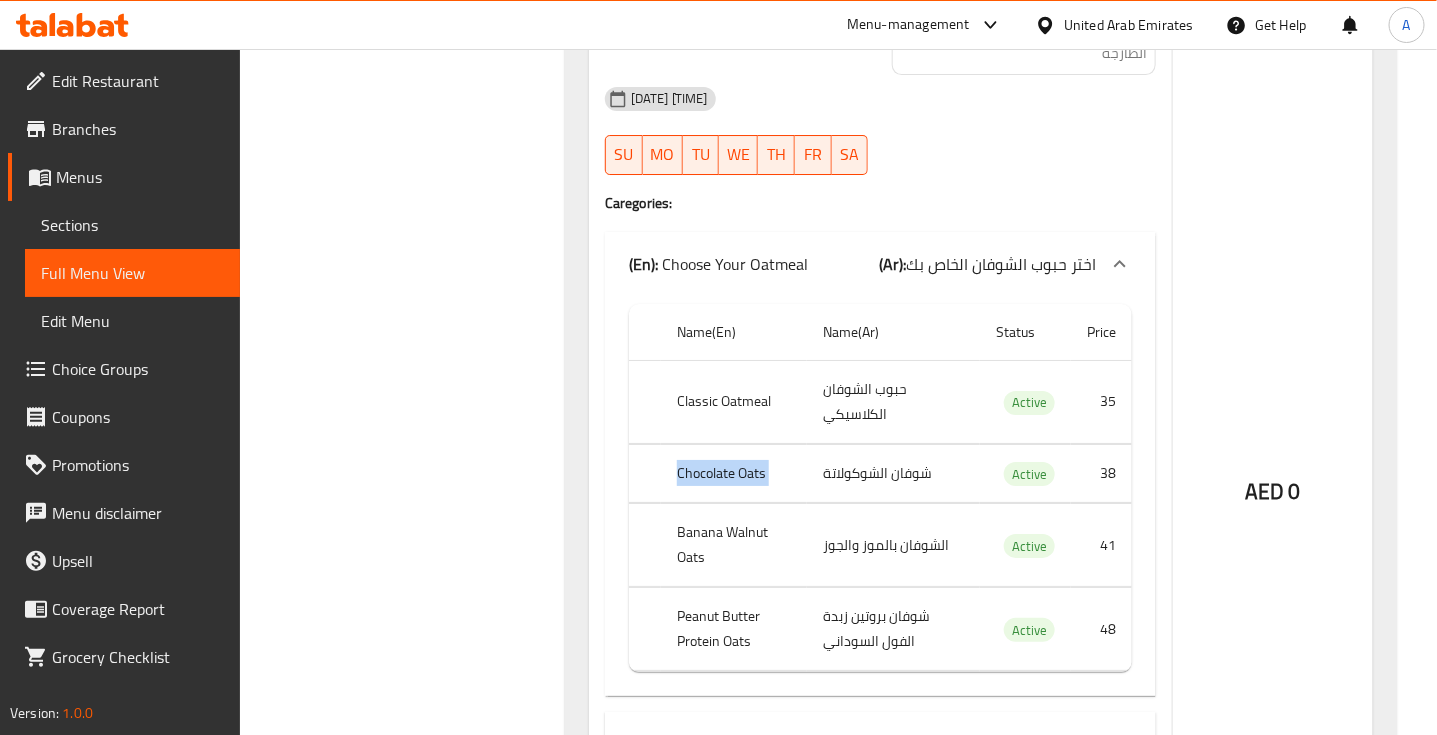 click on "Chocolate Oats" at bounding box center [740, -1767] 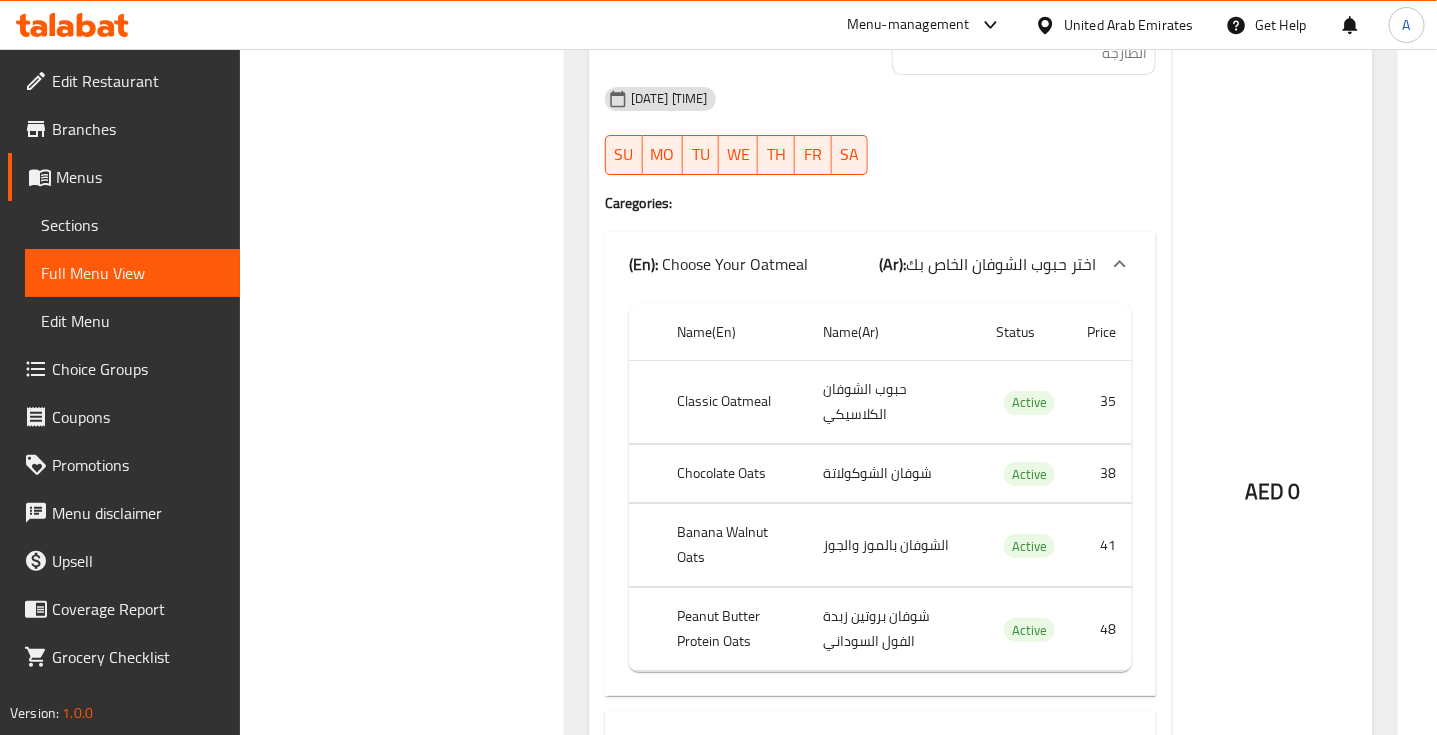 click on "شوفان الشوكولاتة" at bounding box center (874, -1767) 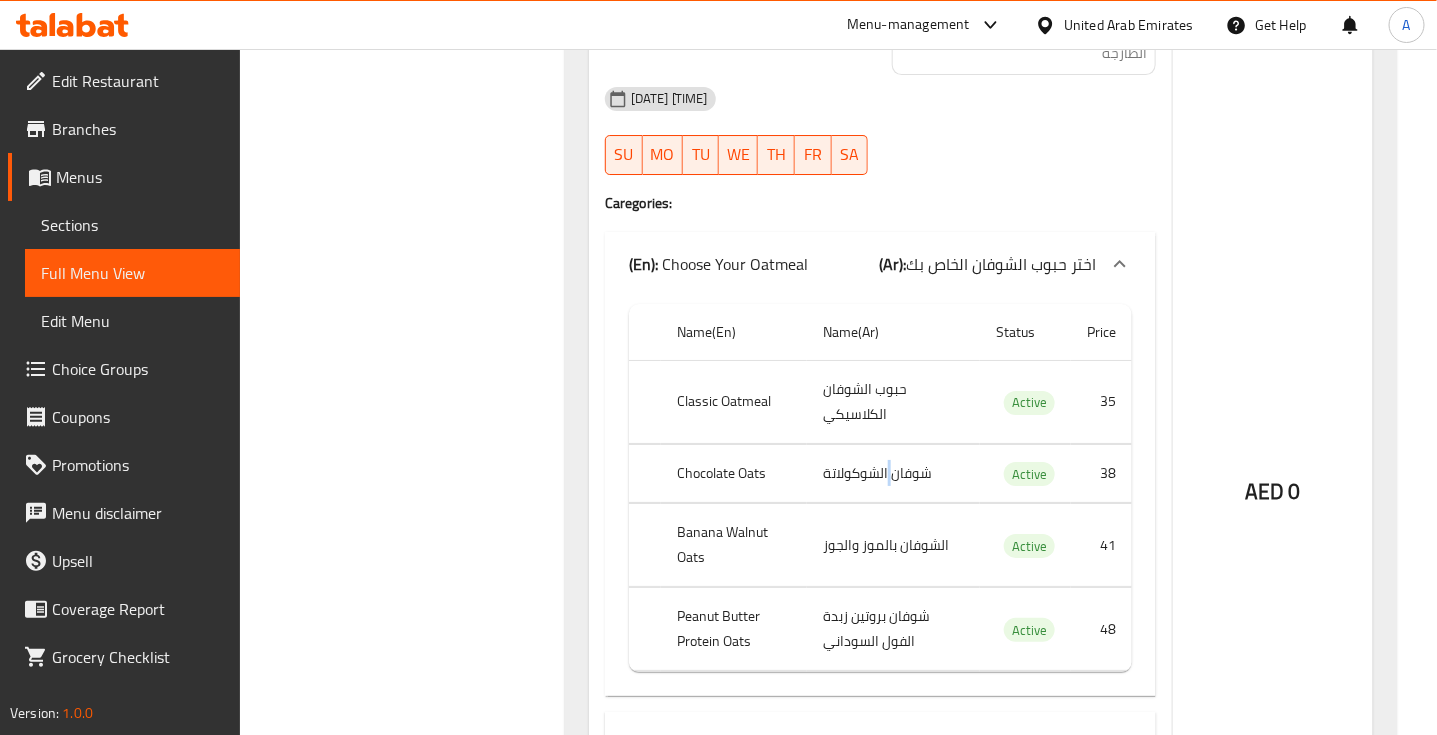 click on "شوفان الشوكولاتة" at bounding box center (874, -1767) 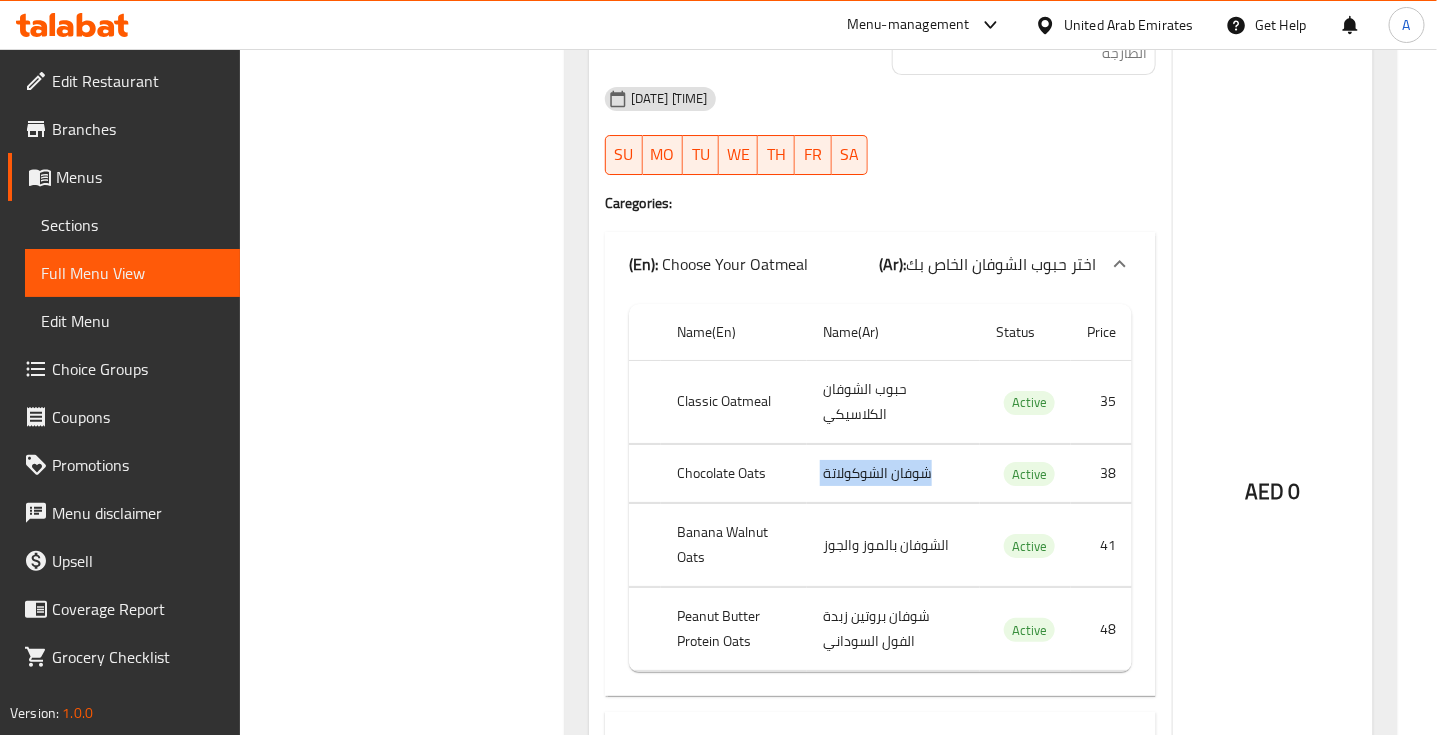 click on "شوفان الشوكولاتة" at bounding box center [874, -1767] 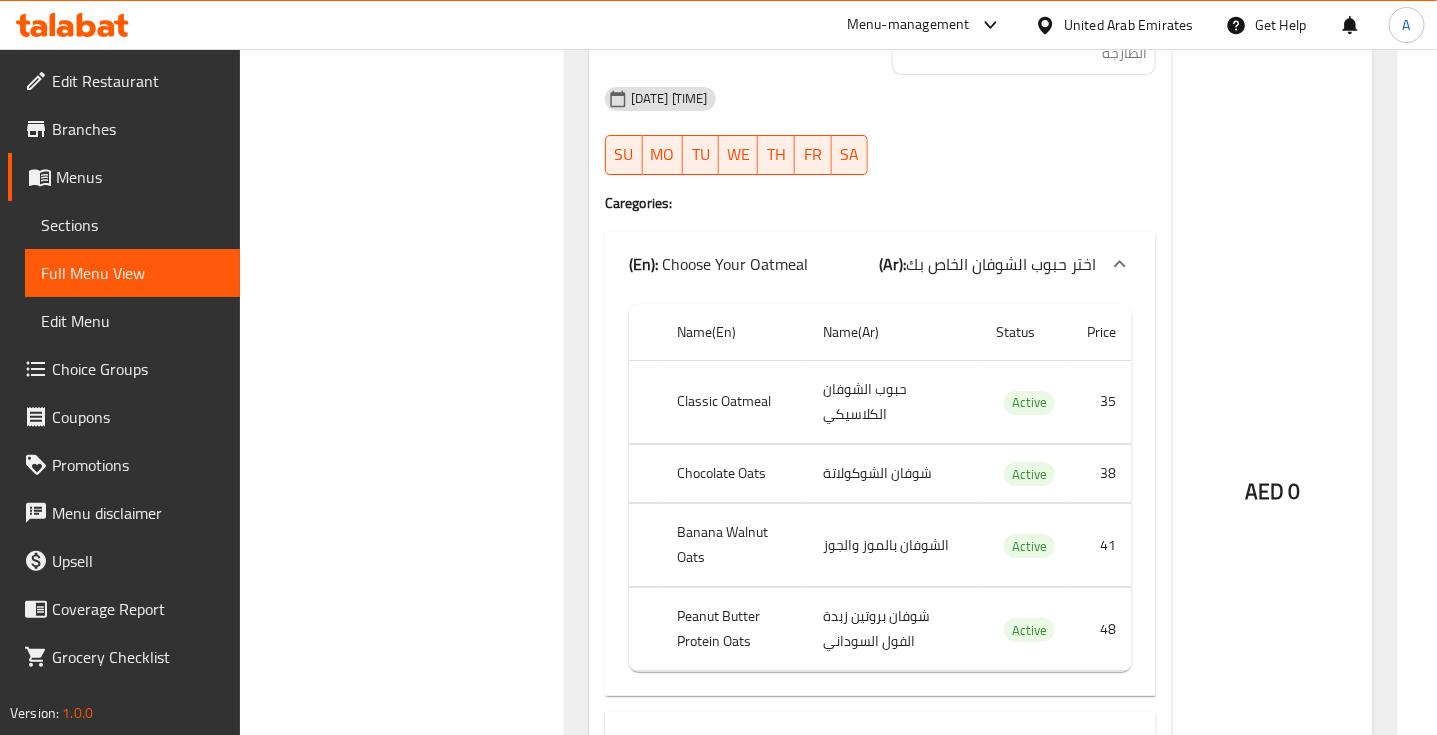 click on "Banana Walnut Oats" at bounding box center [744, -1395] 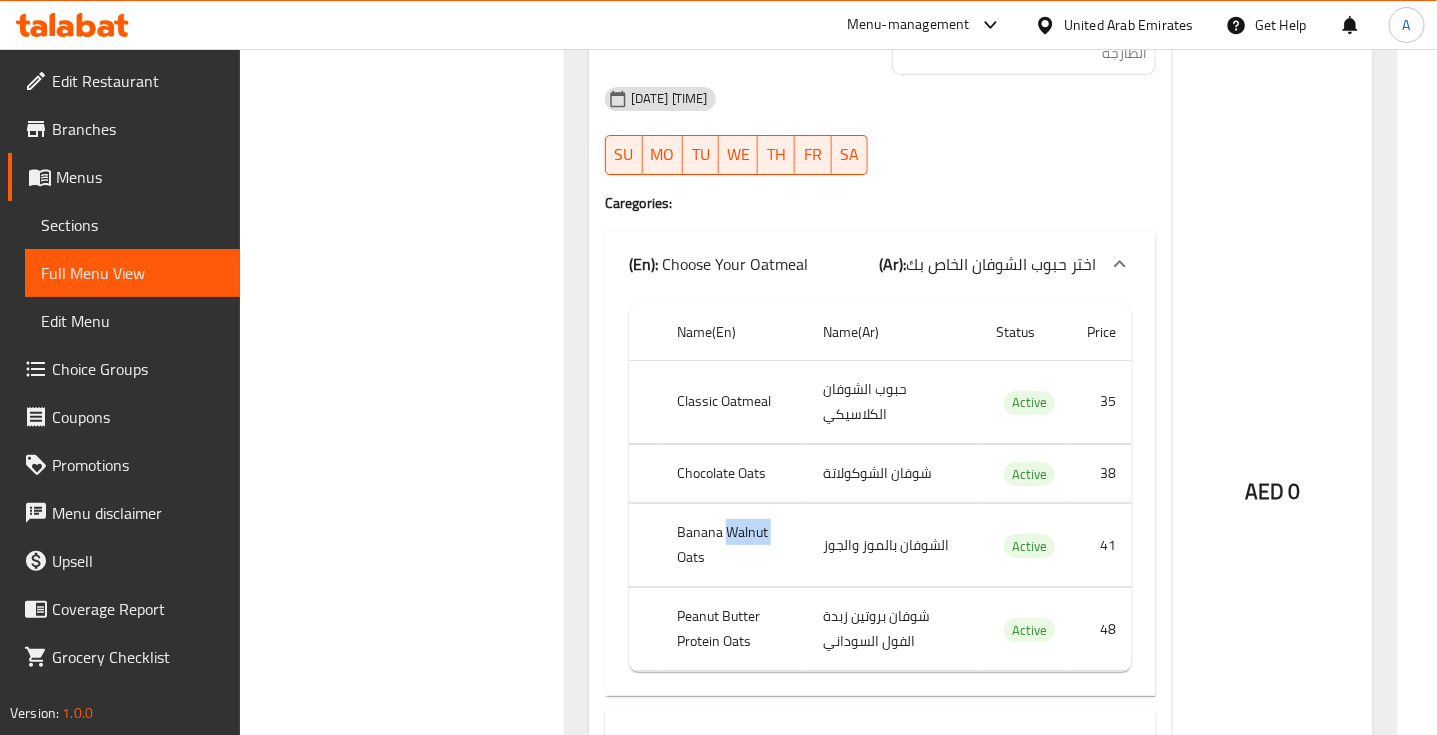click on "Banana Walnut Oats" at bounding box center (744, -1395) 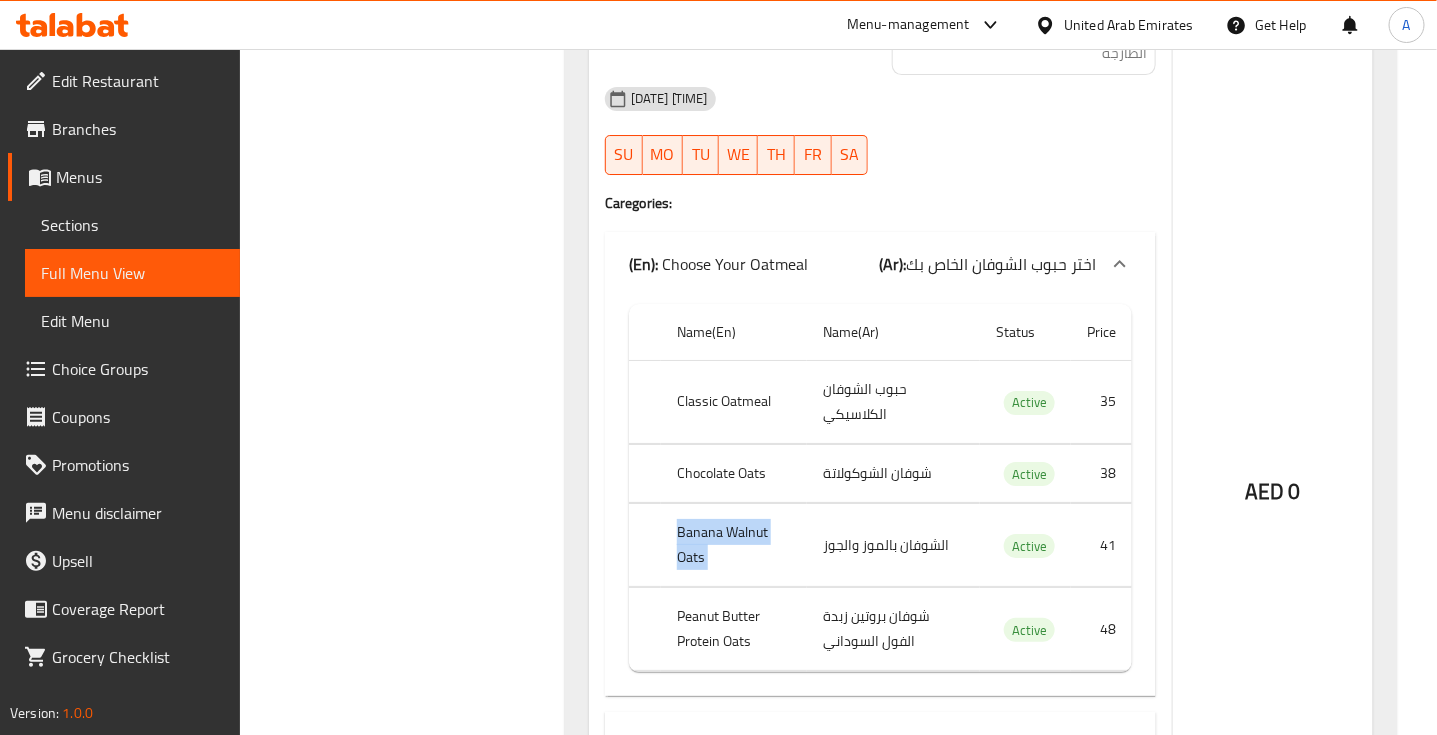click on "Banana Walnut Oats" at bounding box center (744, -1395) 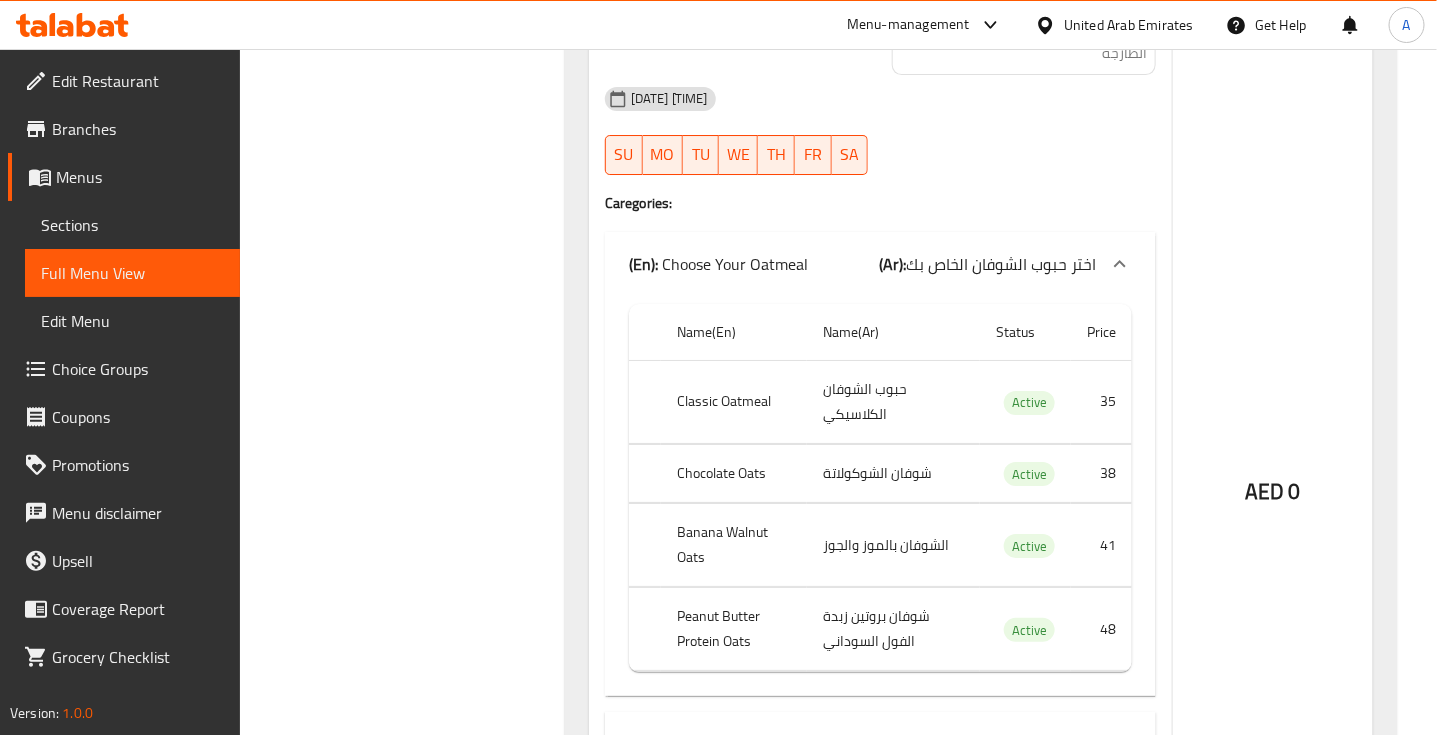 click on "الشوفان بالموز والجوز" at bounding box center (904, -1395) 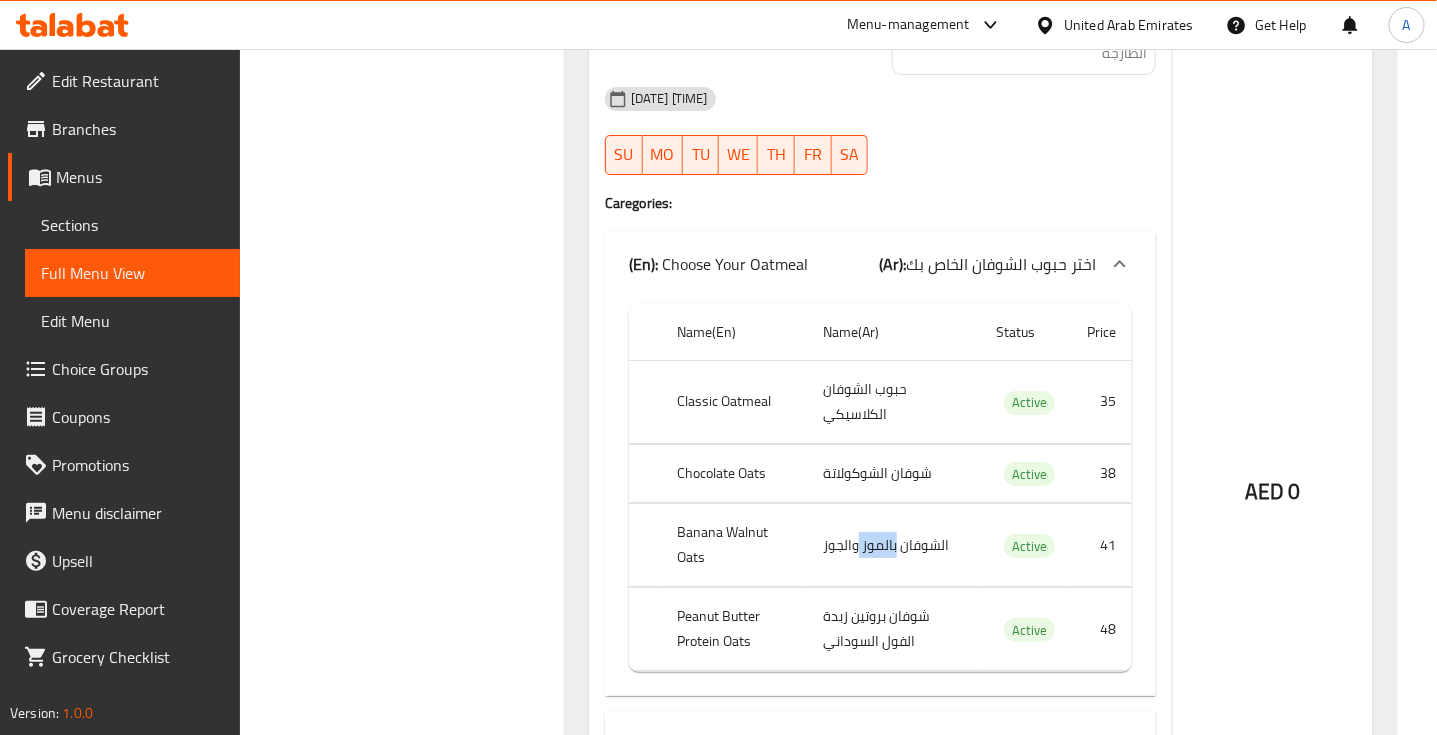 click on "الشوفان بالموز والجوز" at bounding box center (904, -1395) 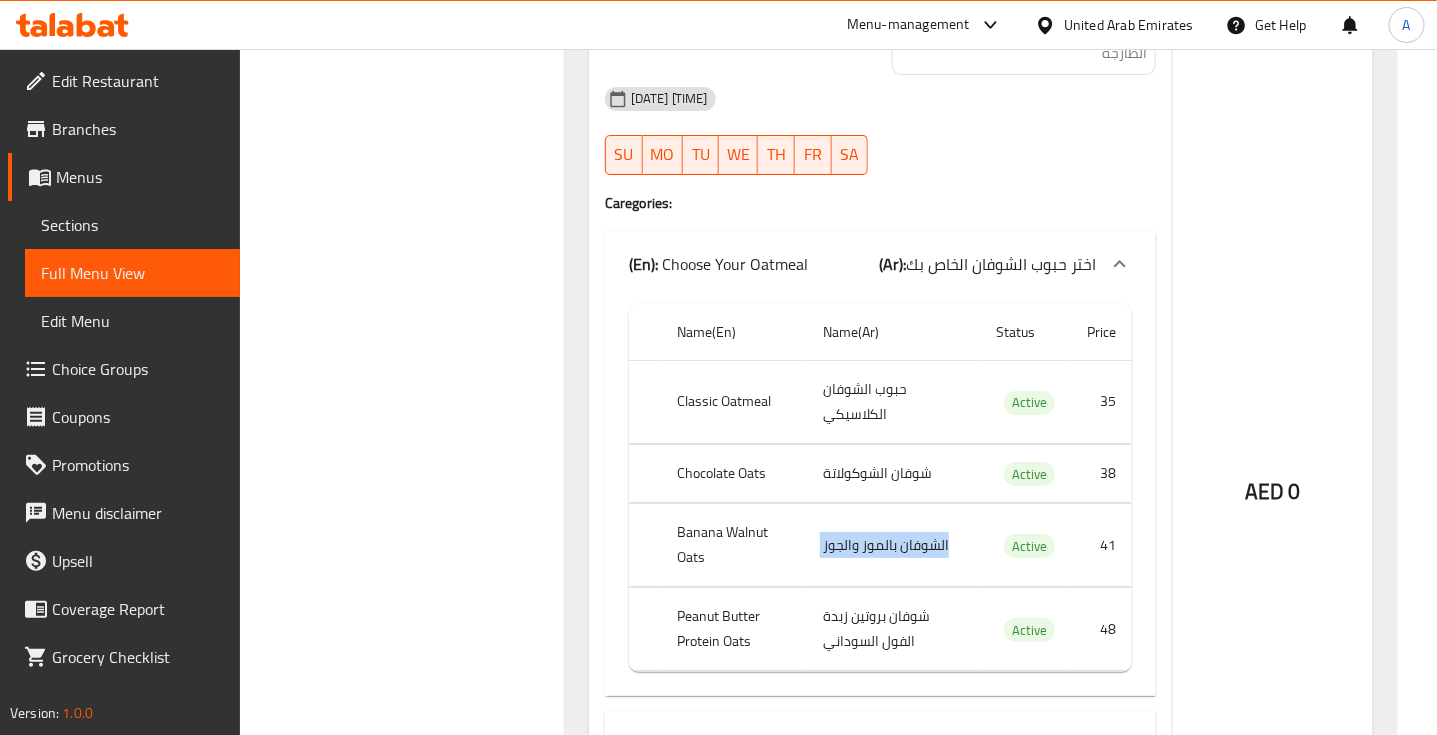 click on "الشوفان بالموز والجوز" at bounding box center (904, -1395) 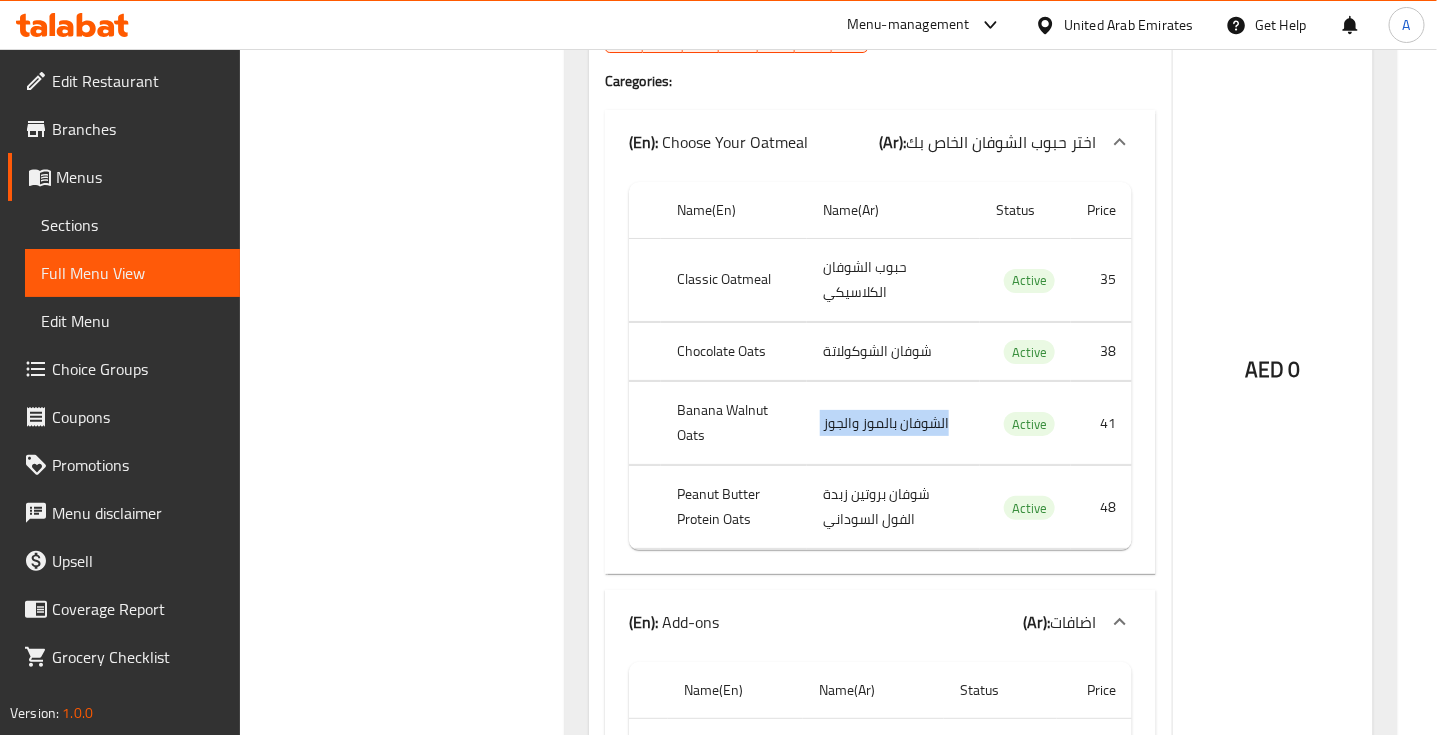 scroll, scrollTop: 2765, scrollLeft: 0, axis: vertical 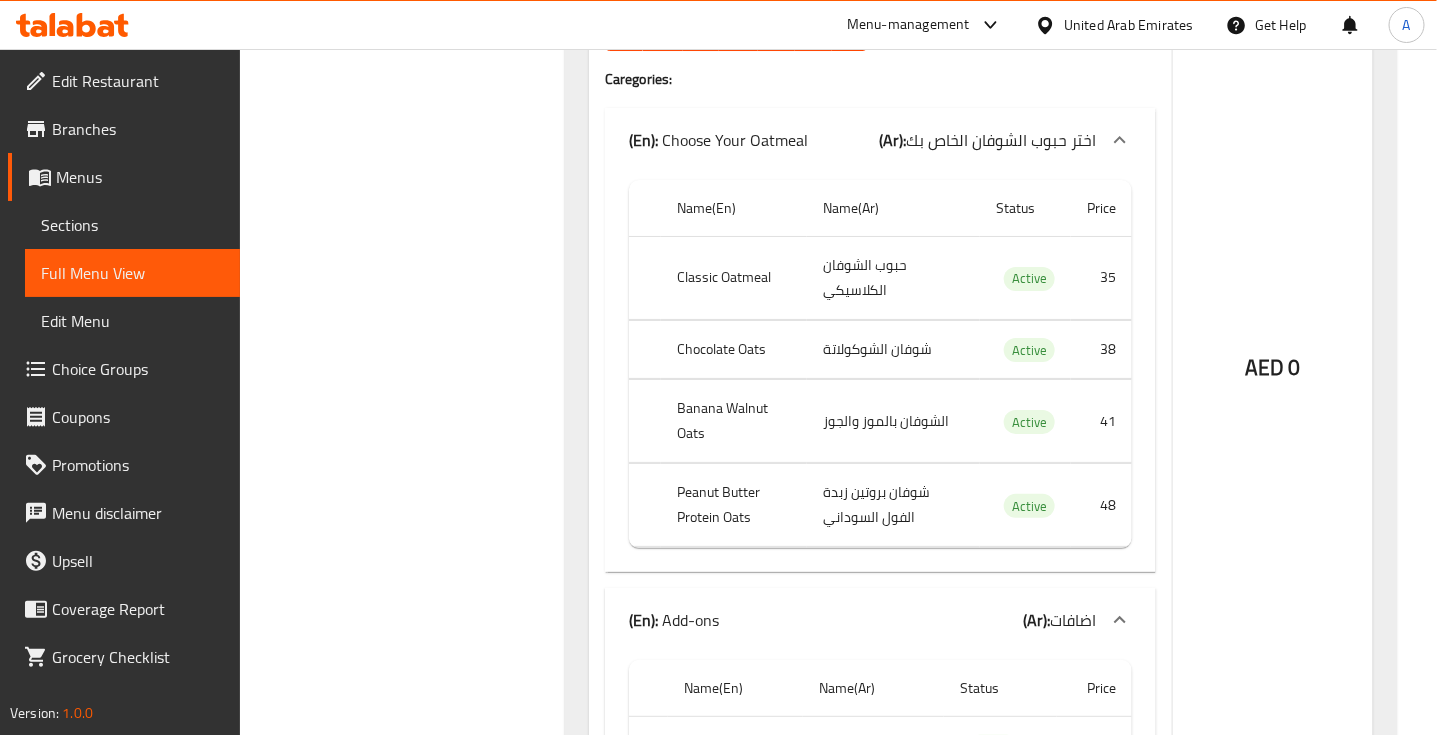 click on "Peanut Butter Protein Oats" at bounding box center (744, -1448) 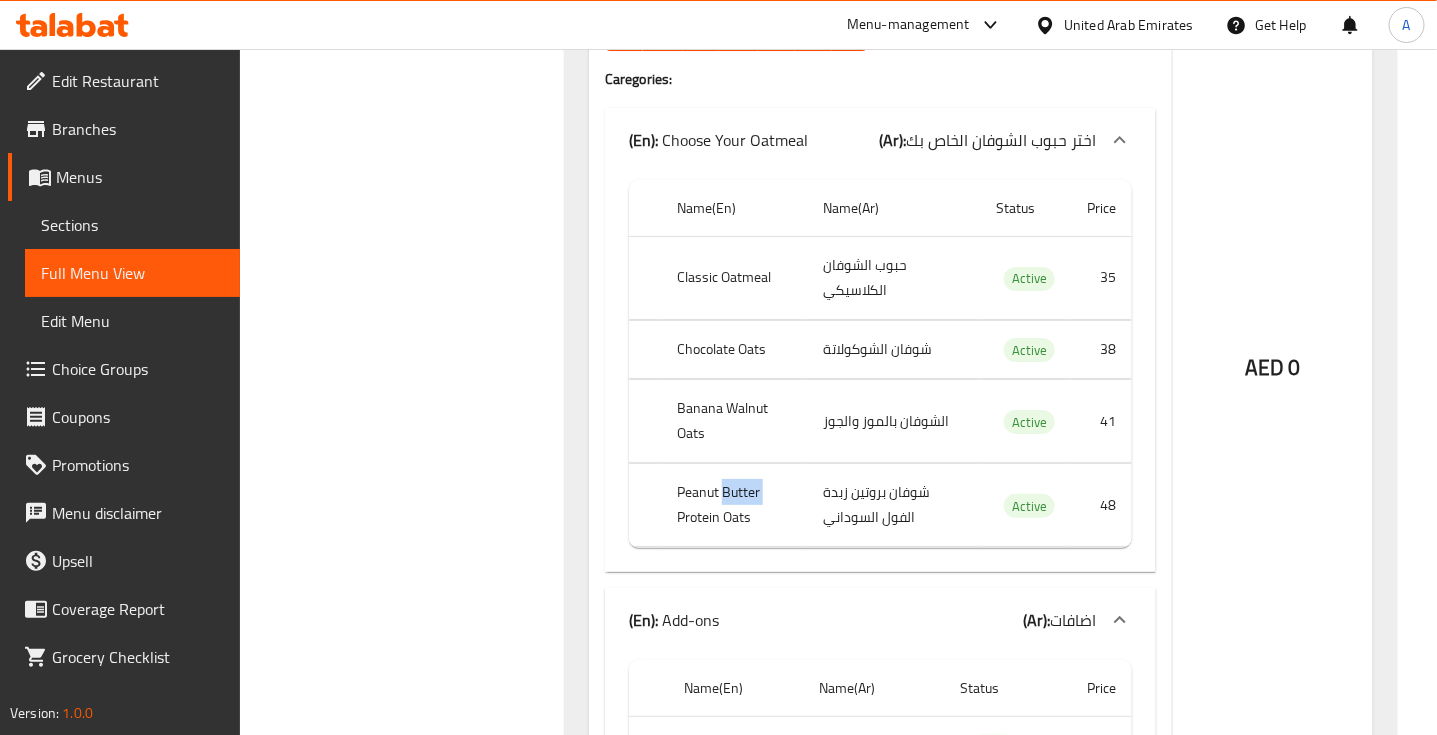 click on "Peanut Butter Protein Oats" at bounding box center (744, -1448) 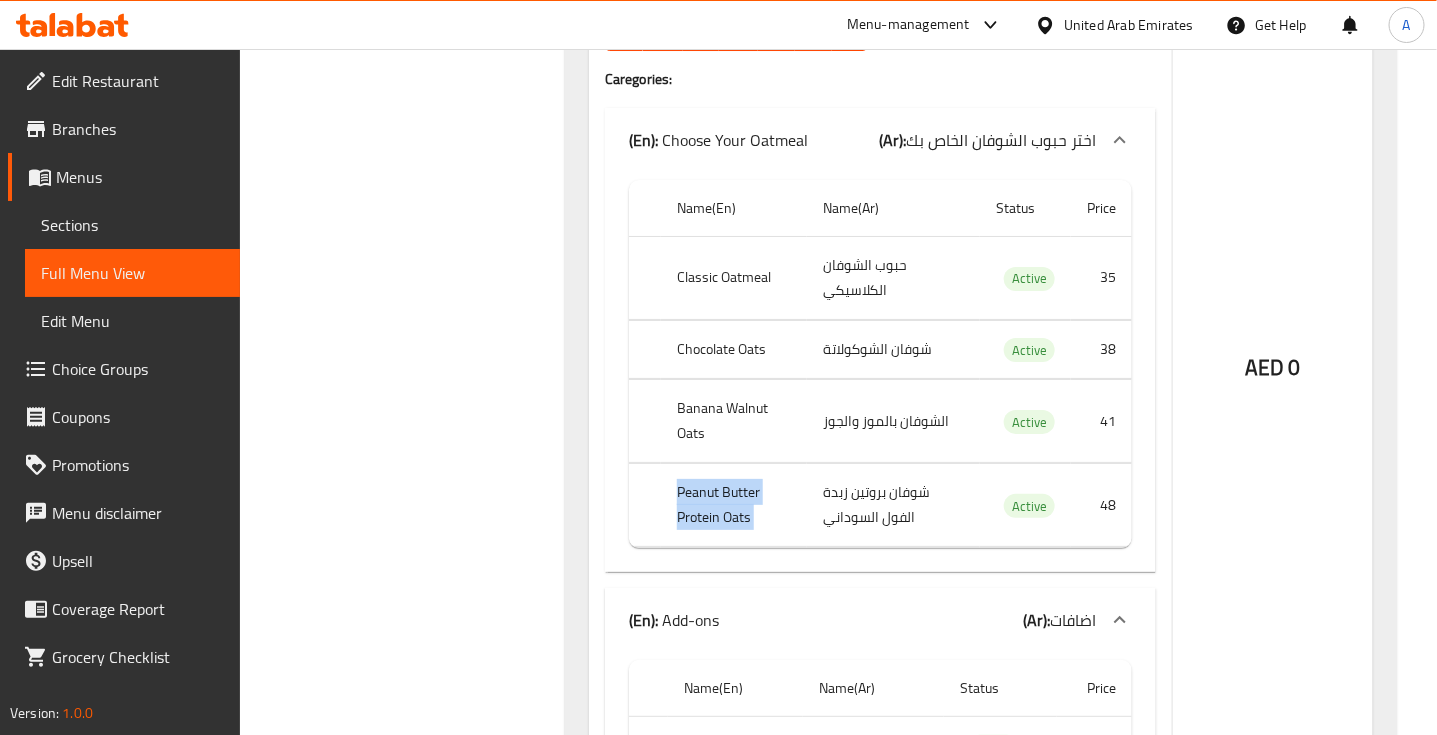 click on "Peanut Butter Protein Oats" at bounding box center [744, -1448] 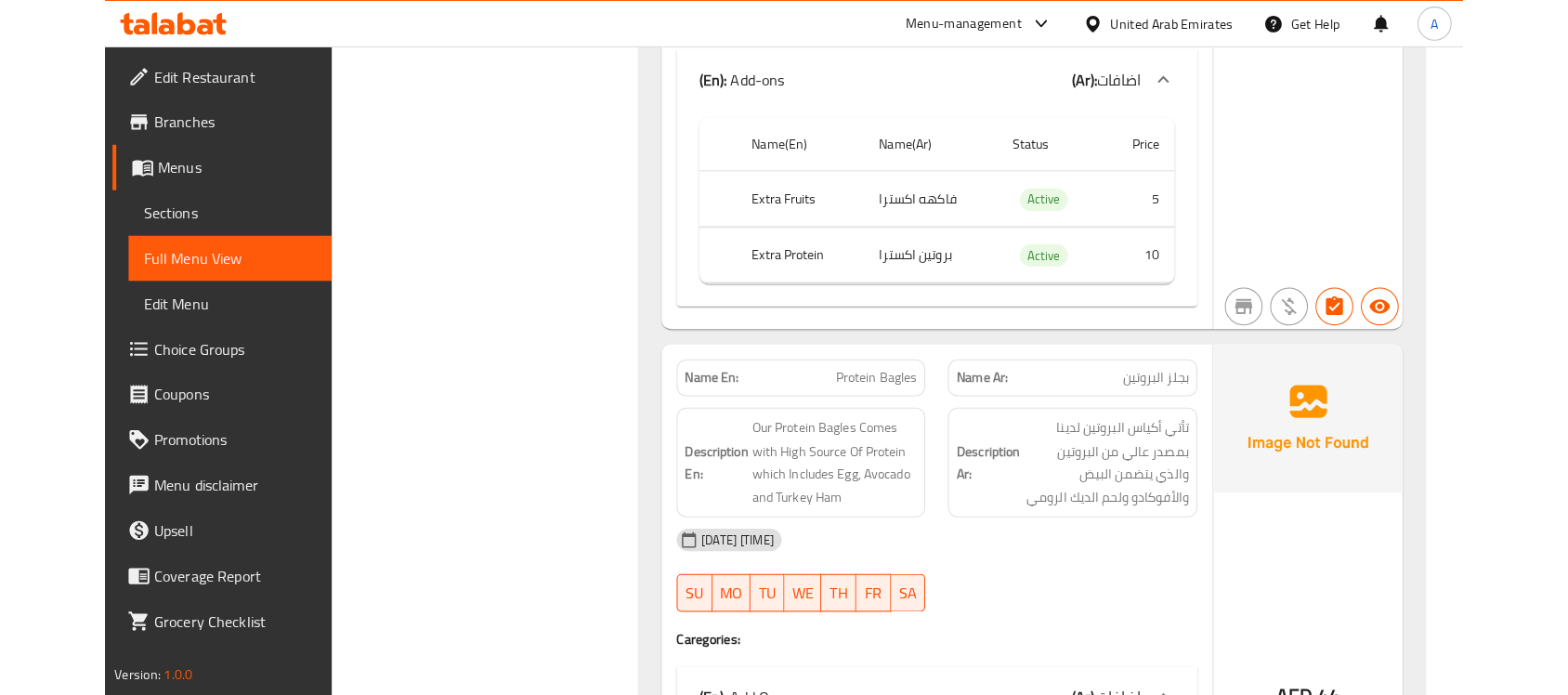scroll, scrollTop: 3068, scrollLeft: 0, axis: vertical 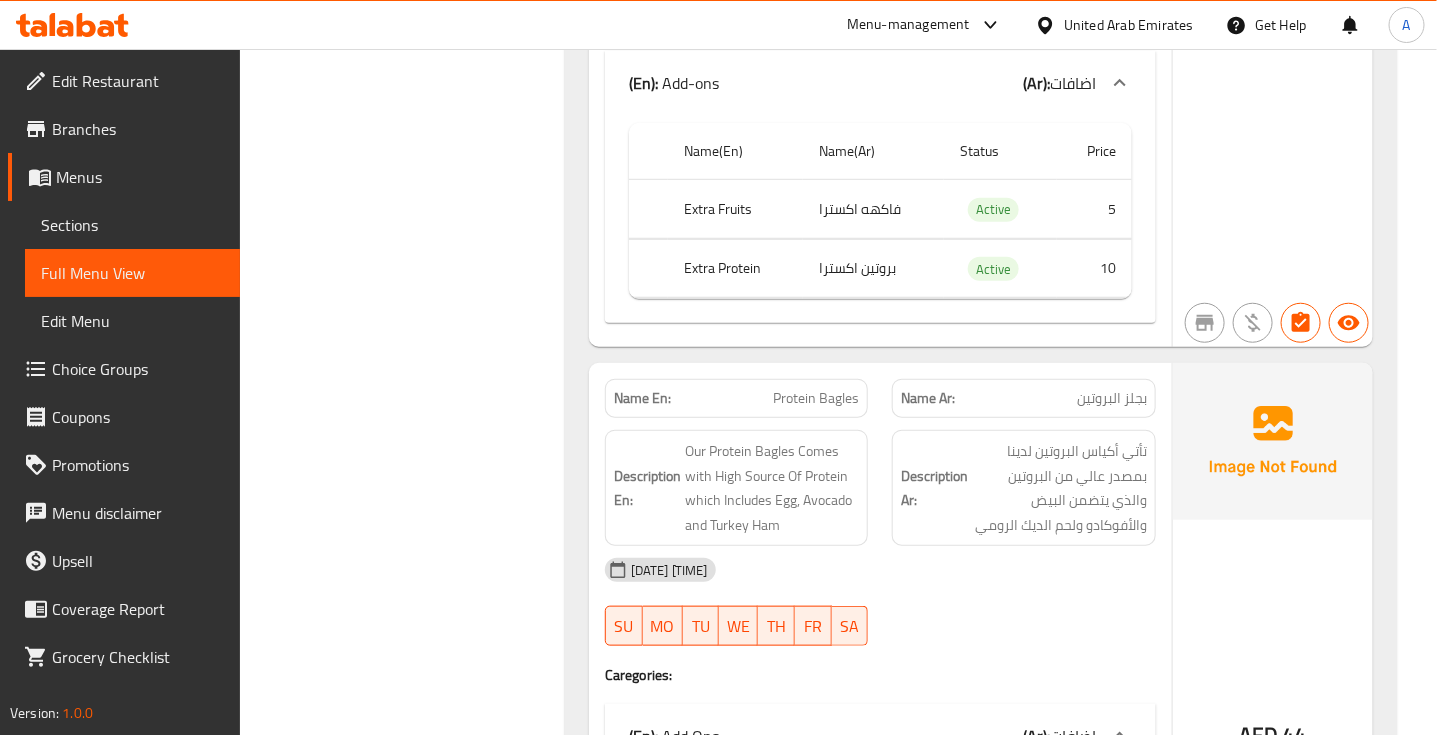 click on "Protein Bagles" at bounding box center [816, 398] 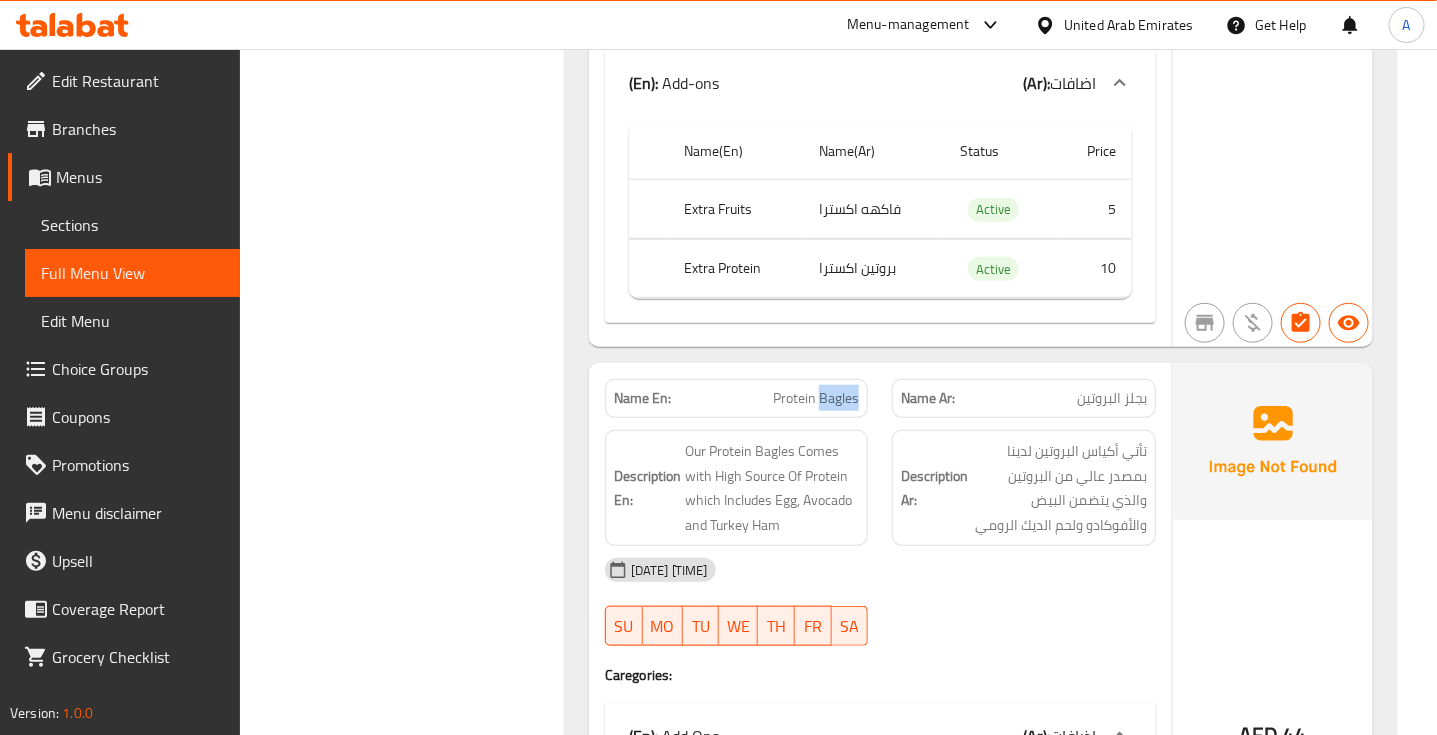 click on "Protein Bagles" at bounding box center (816, 398) 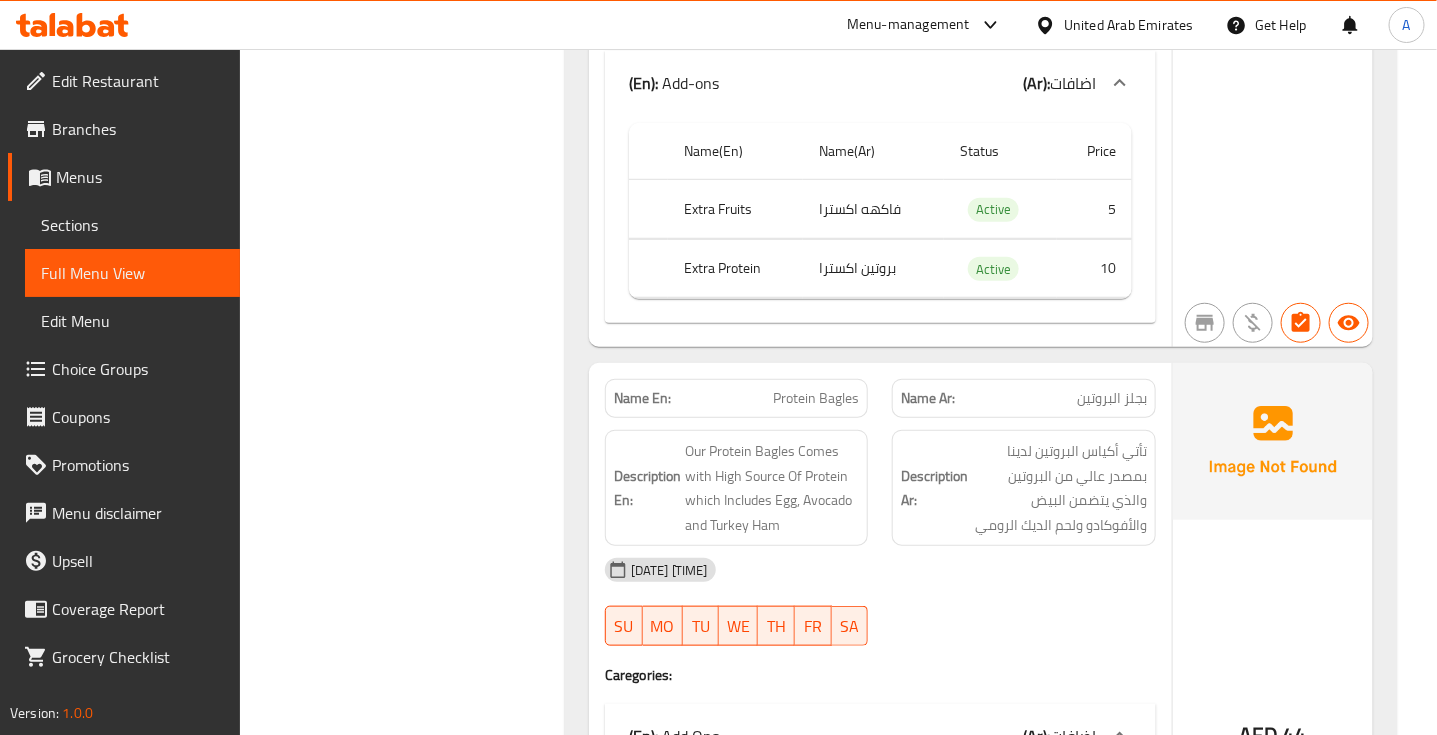 click on "Protein Bagles" at bounding box center (816, 398) 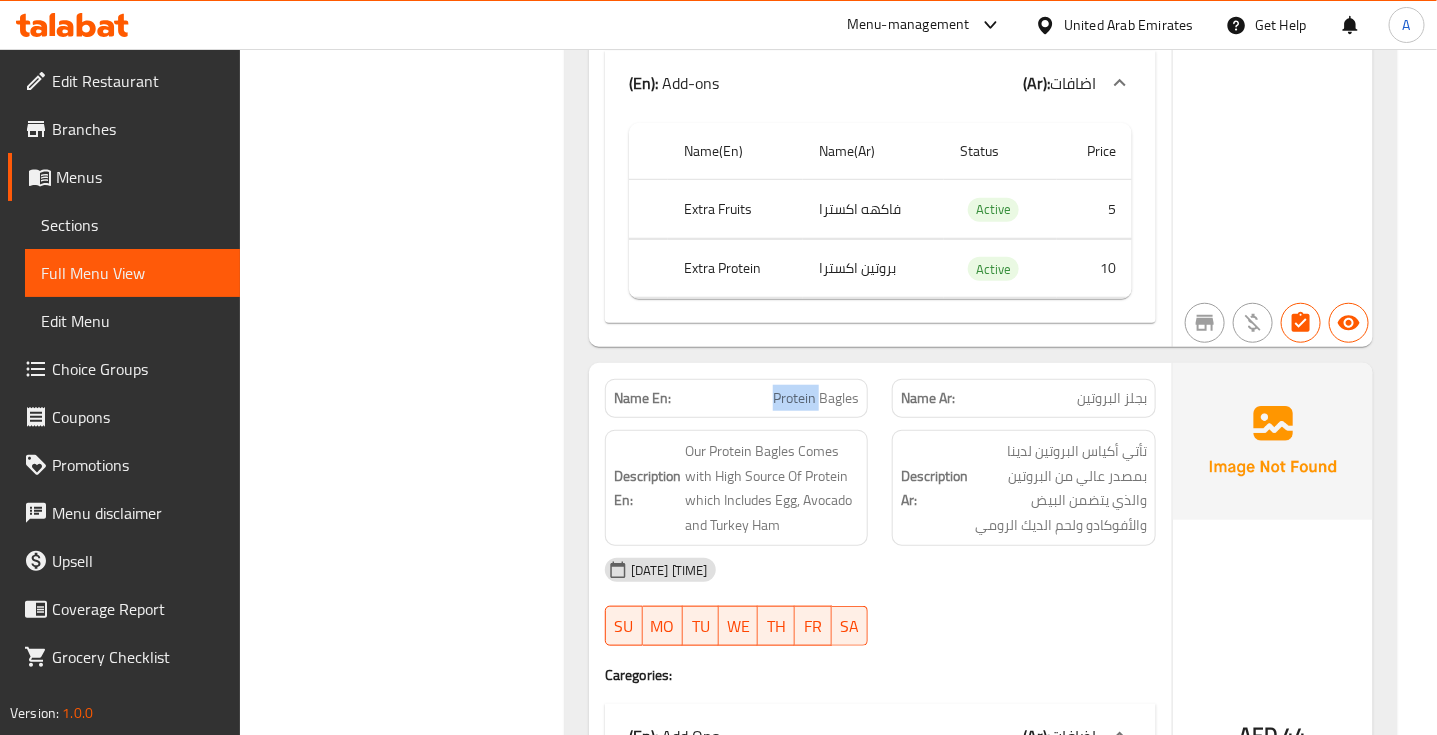 click on "Protein Bagles" at bounding box center [816, 398] 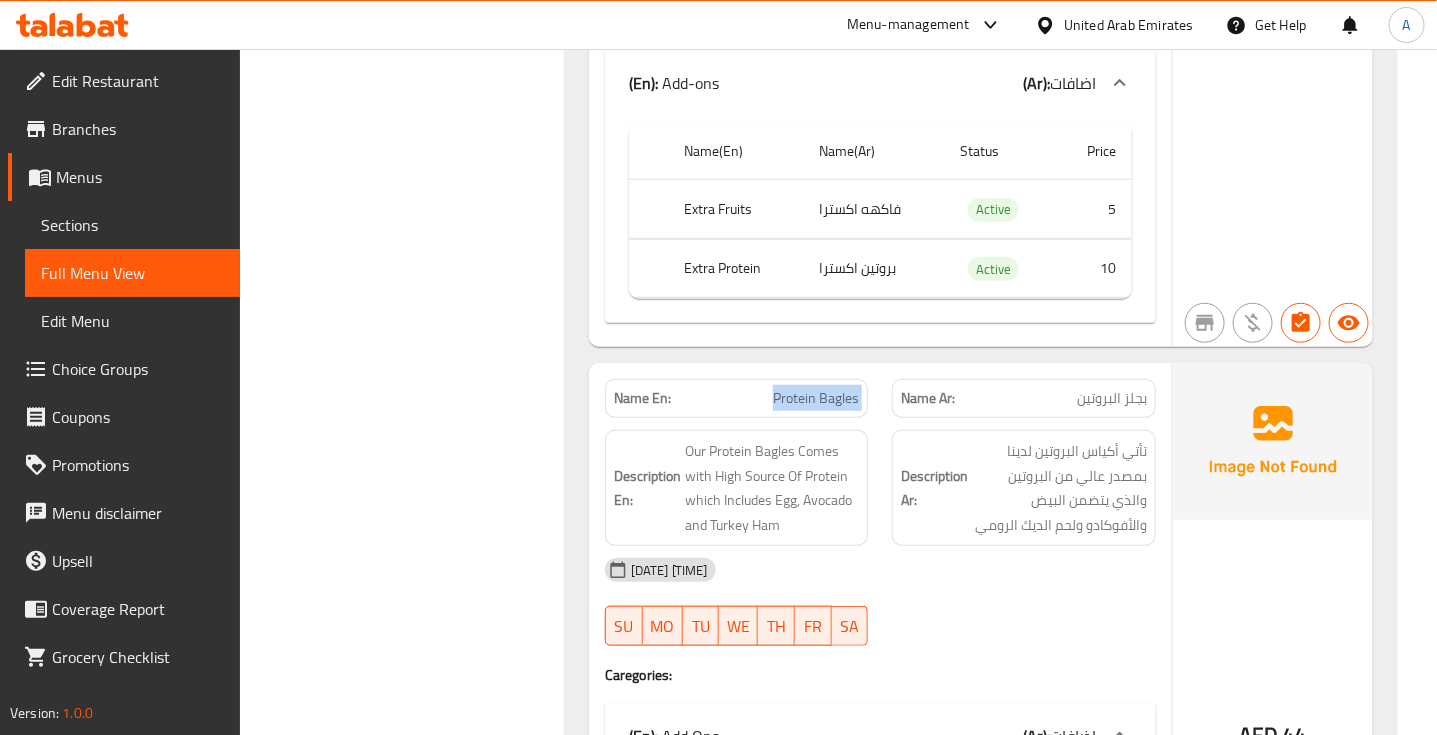 click on "Protein Bagles" at bounding box center [816, 398] 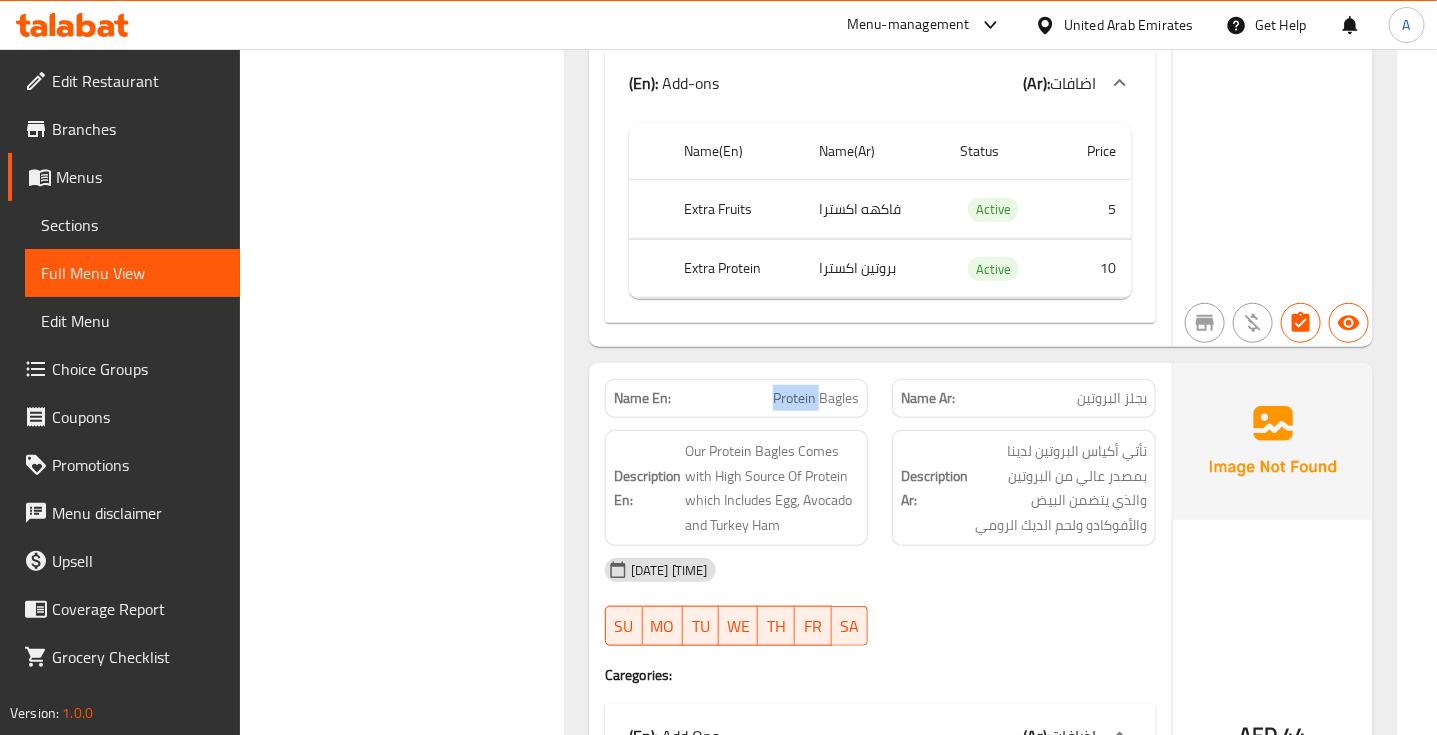 click on "Protein Bagles" at bounding box center [816, 398] 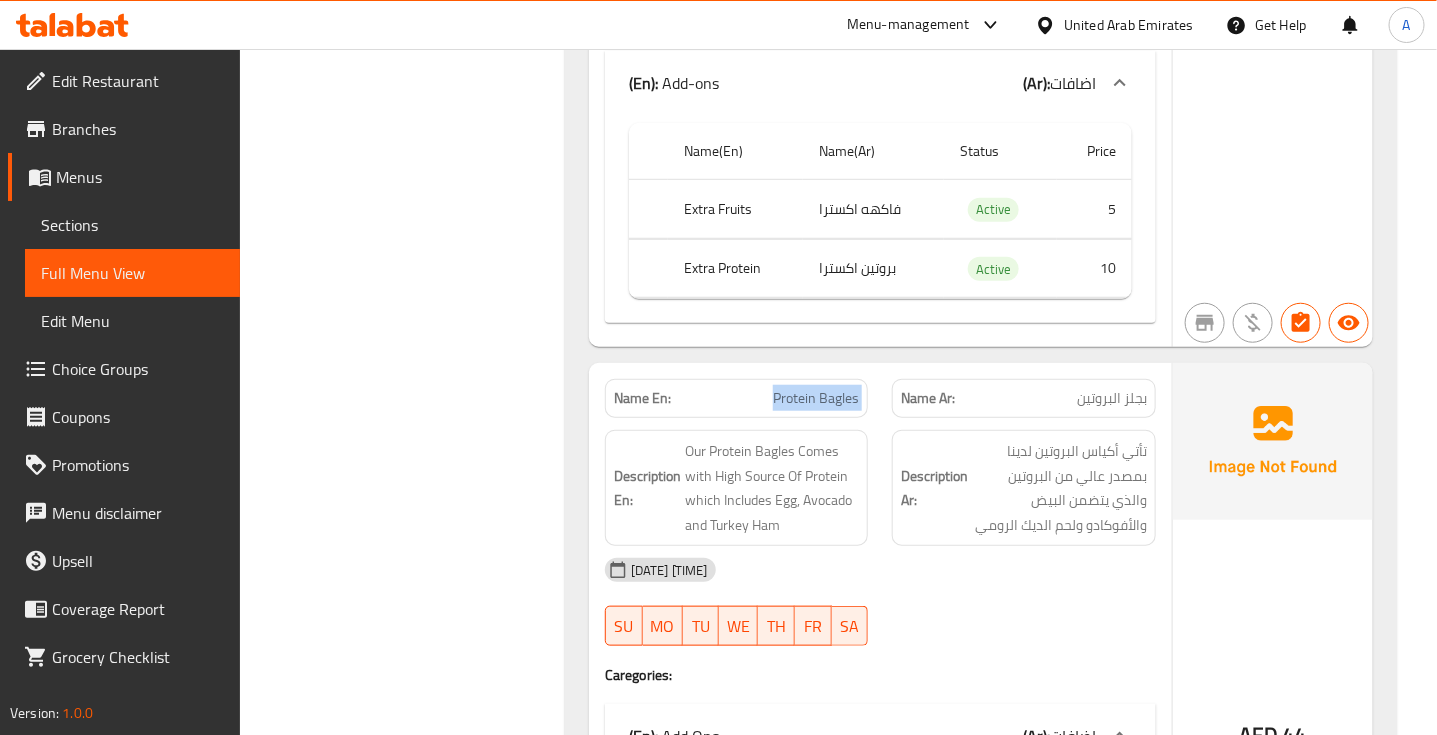 click on "Protein Bagles" at bounding box center (816, 398) 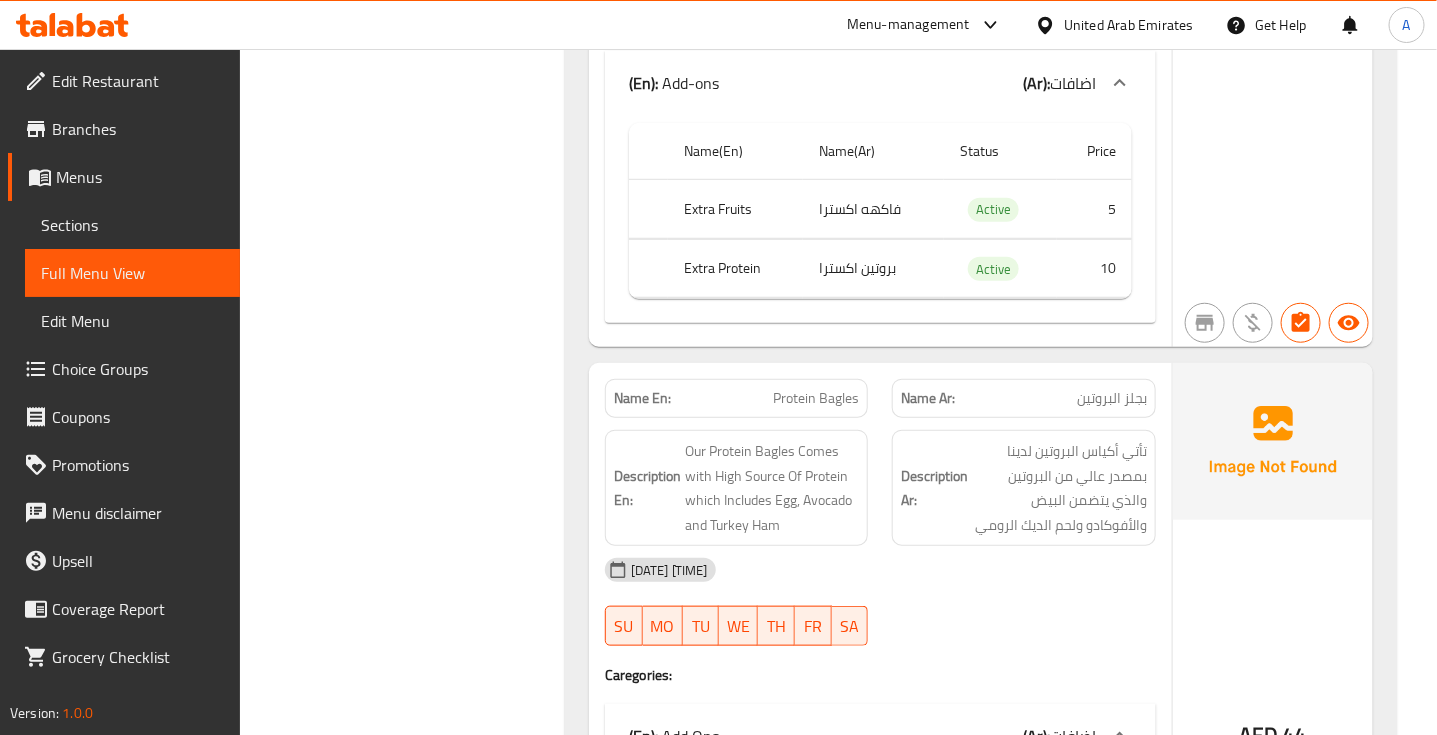 click on "Protein Bagles" at bounding box center (816, 398) 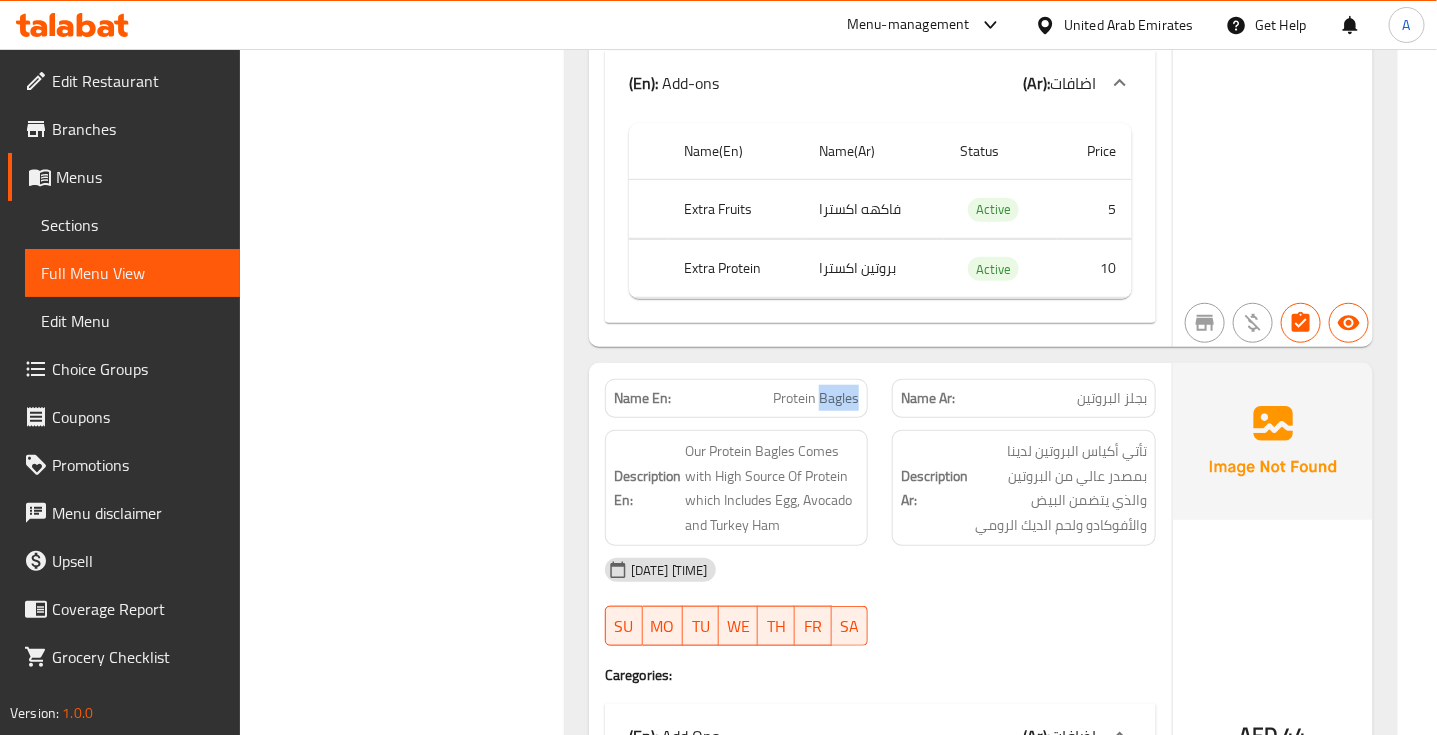 click on "Protein Bagles" at bounding box center (816, 398) 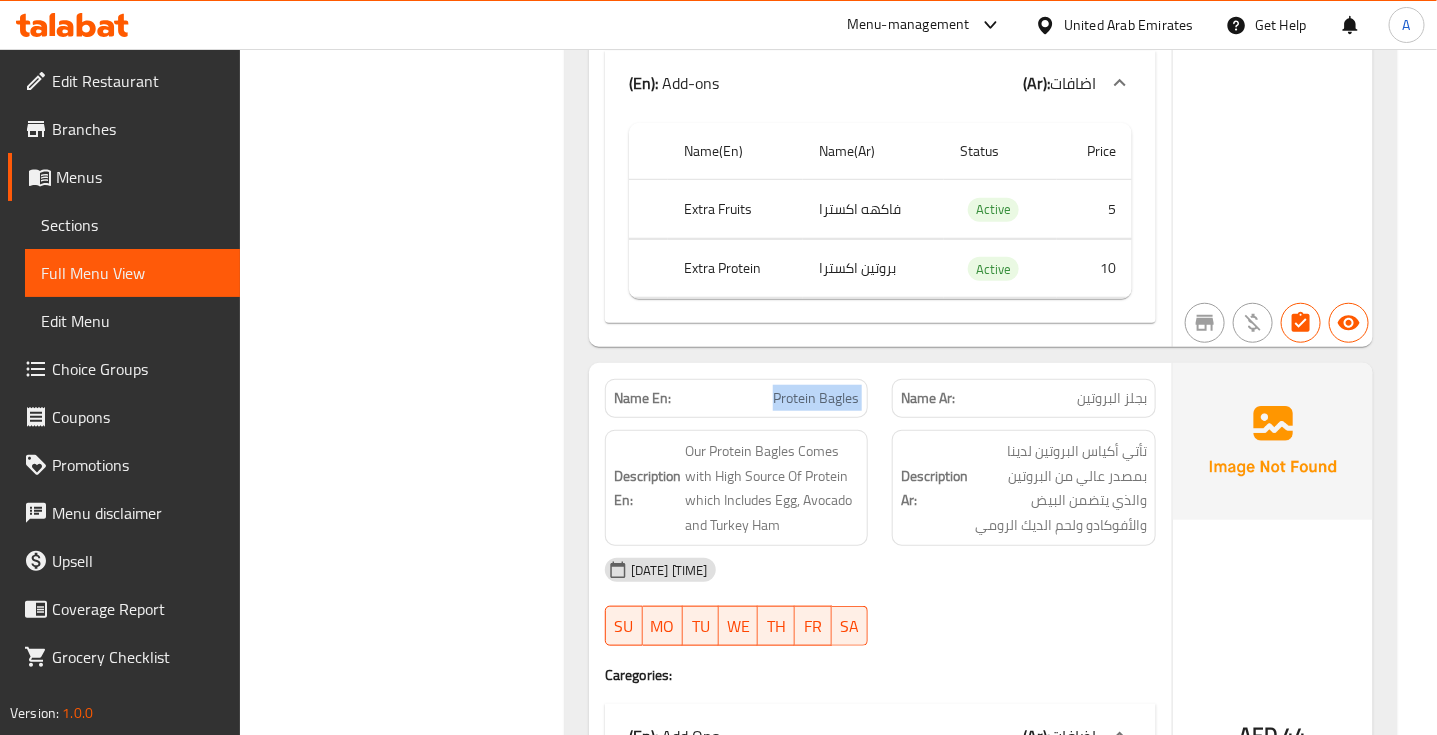 click on "Protein Bagles" at bounding box center (816, 398) 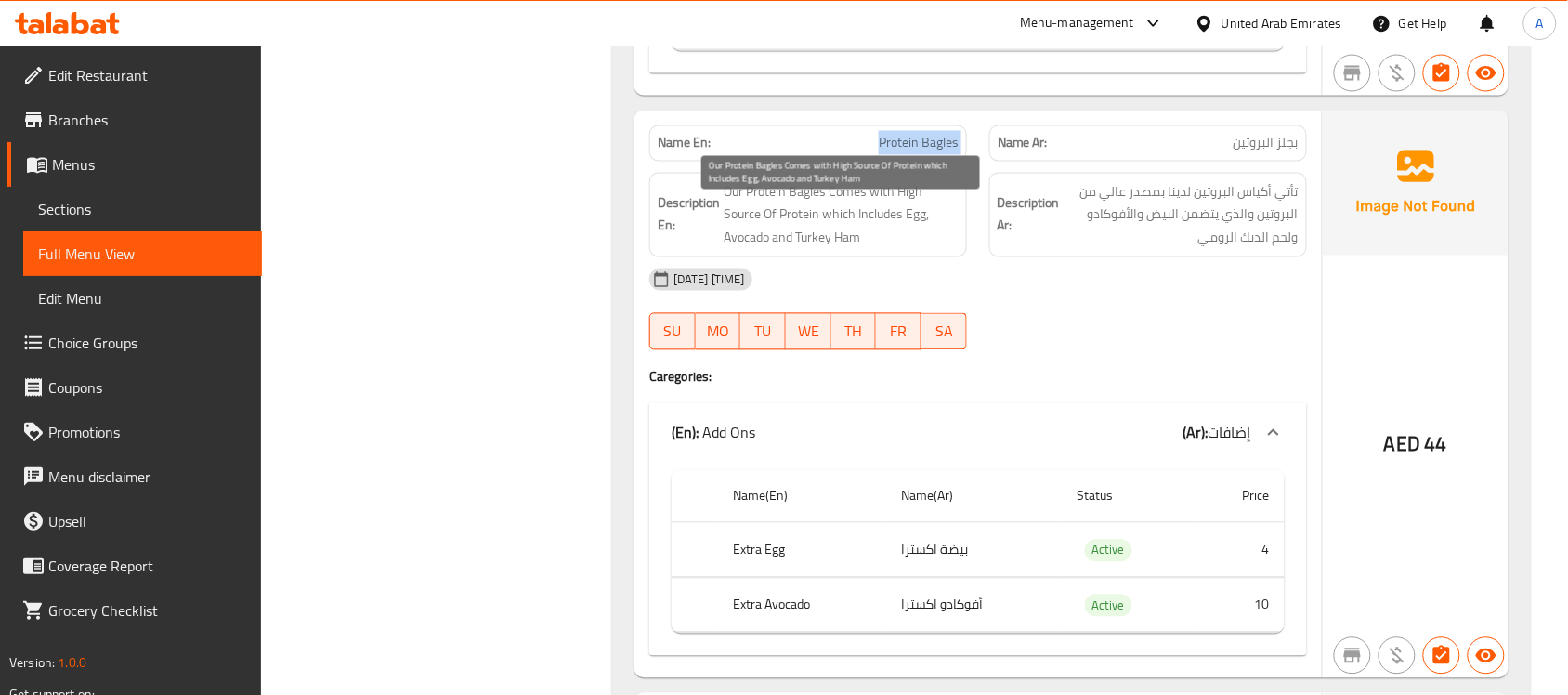 copy on "Protein Bagles" 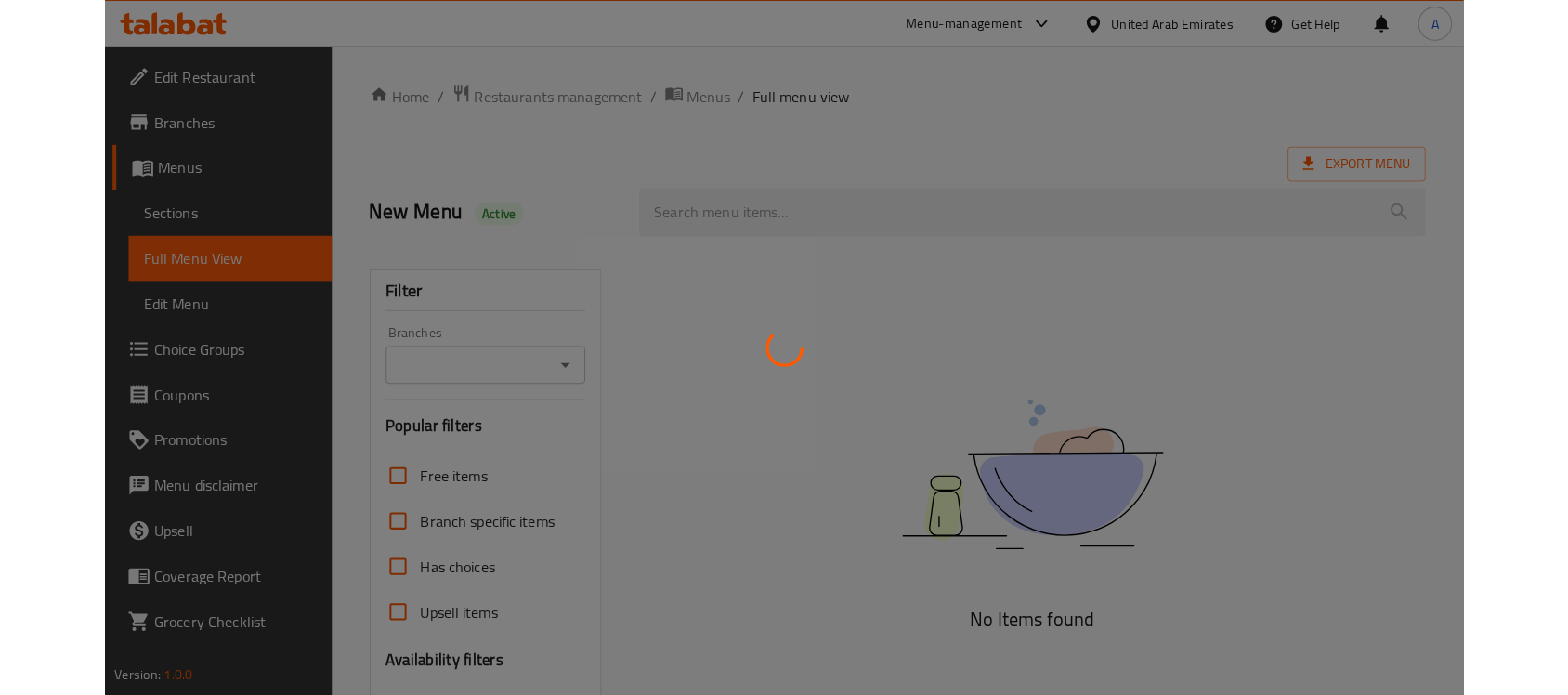 scroll, scrollTop: 0, scrollLeft: 0, axis: both 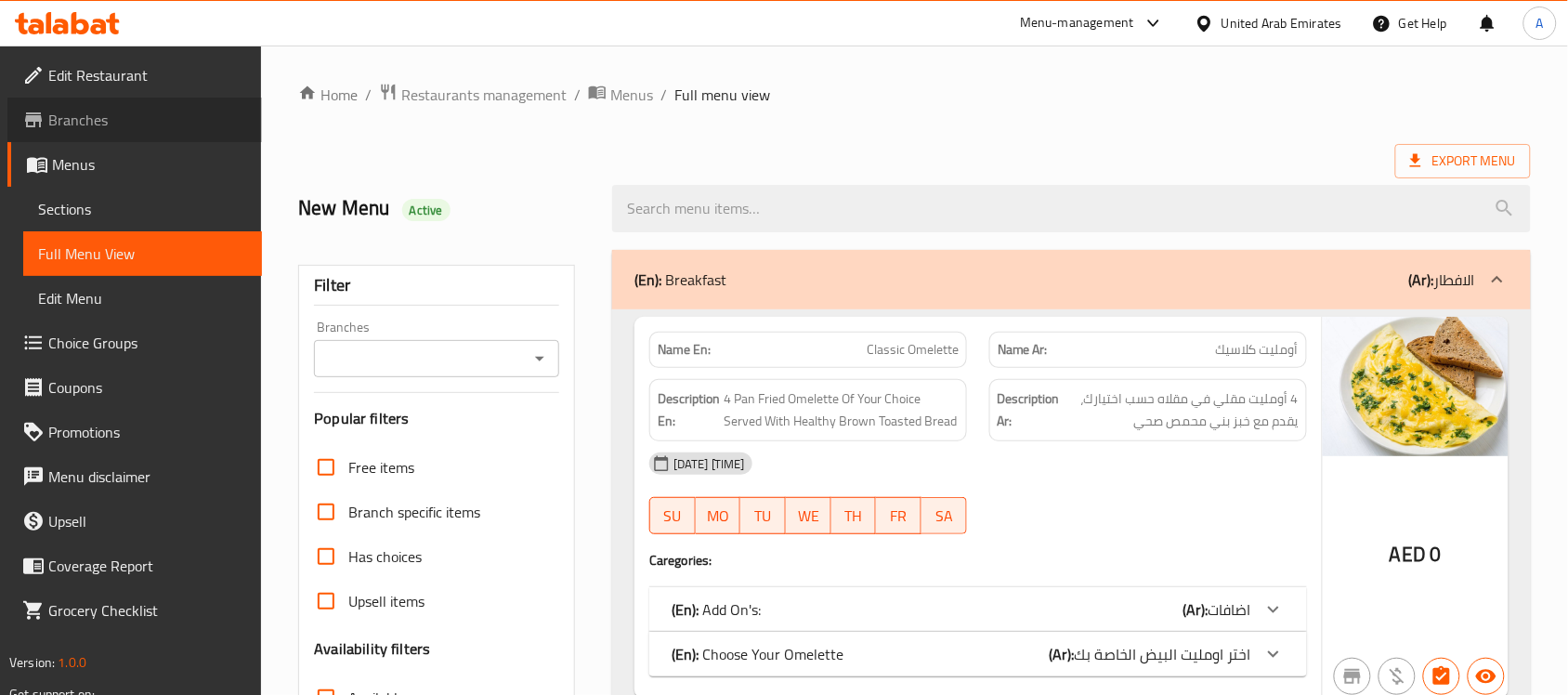 click on "Branches" at bounding box center [148, 120] 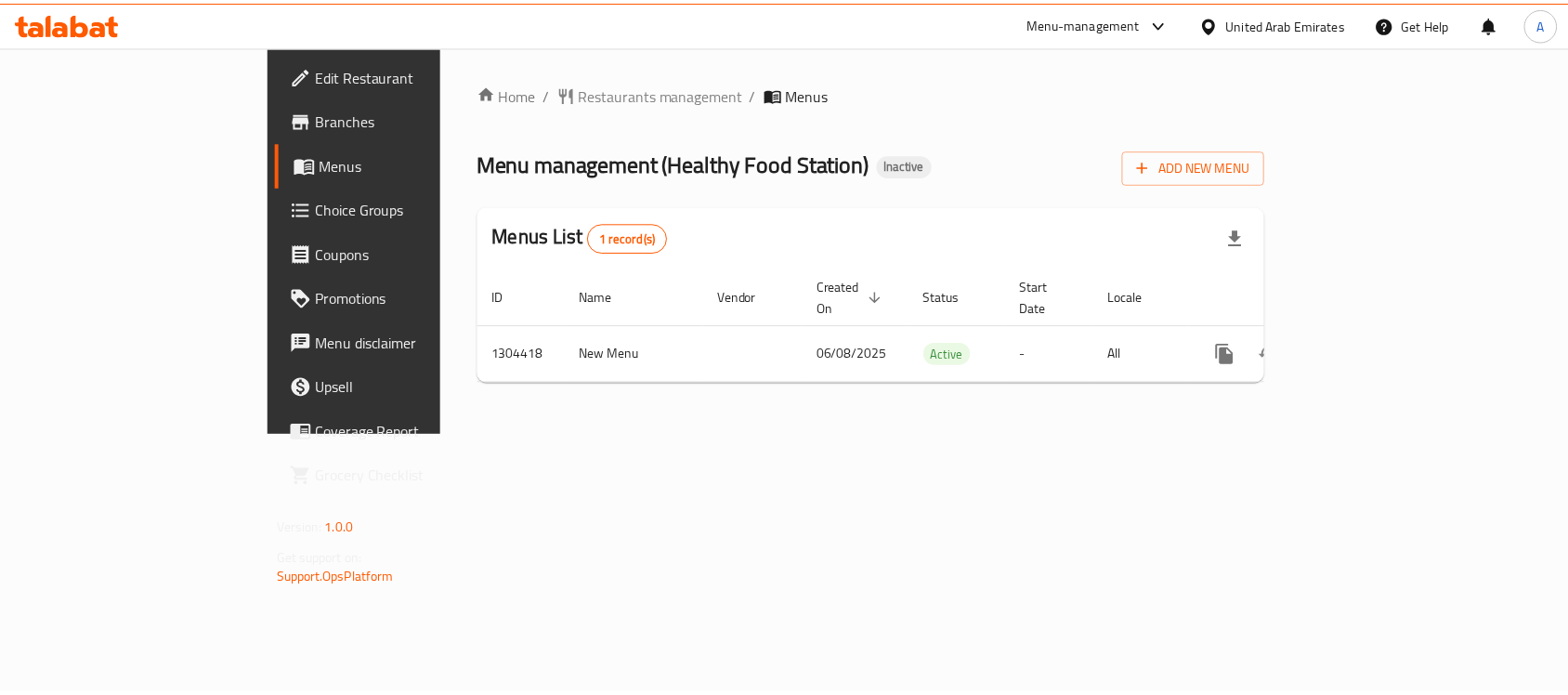scroll, scrollTop: 0, scrollLeft: 0, axis: both 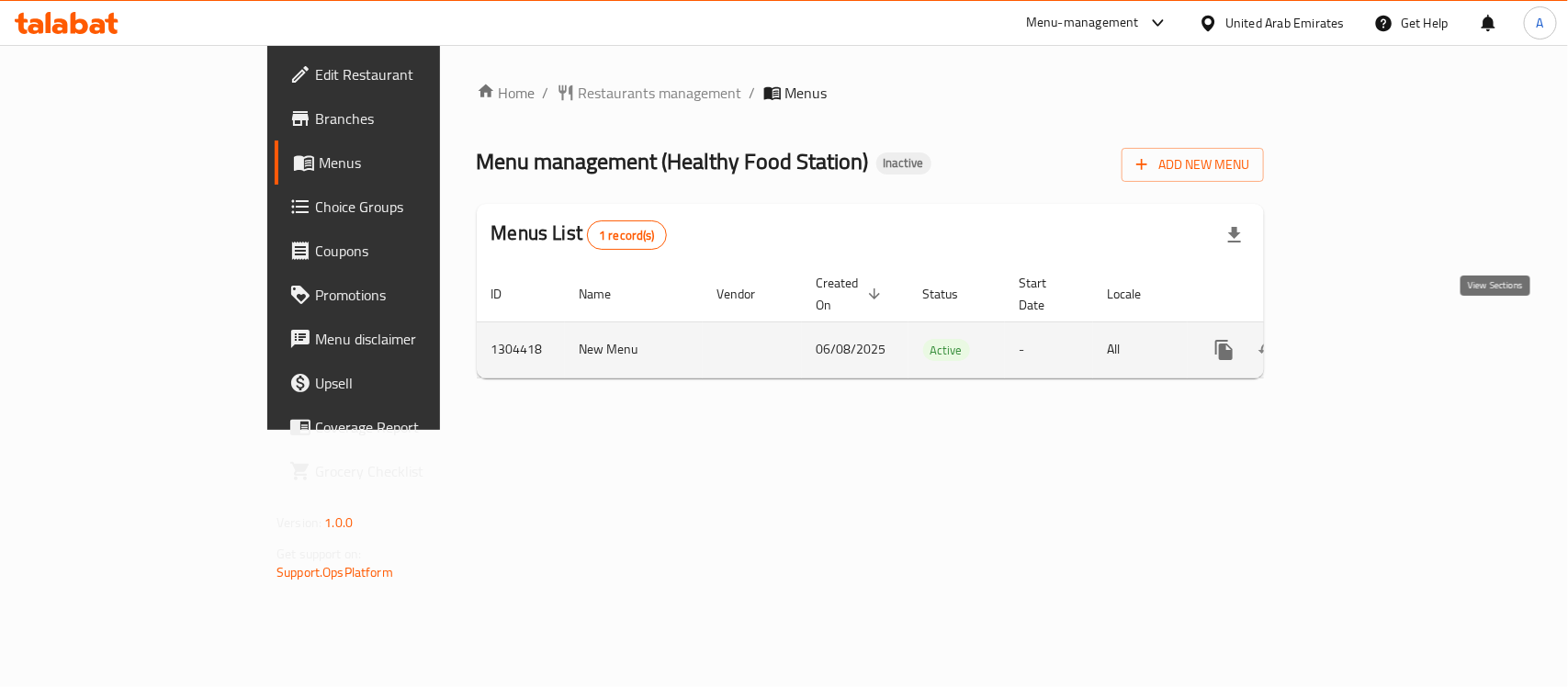 click at bounding box center (1357, 350) 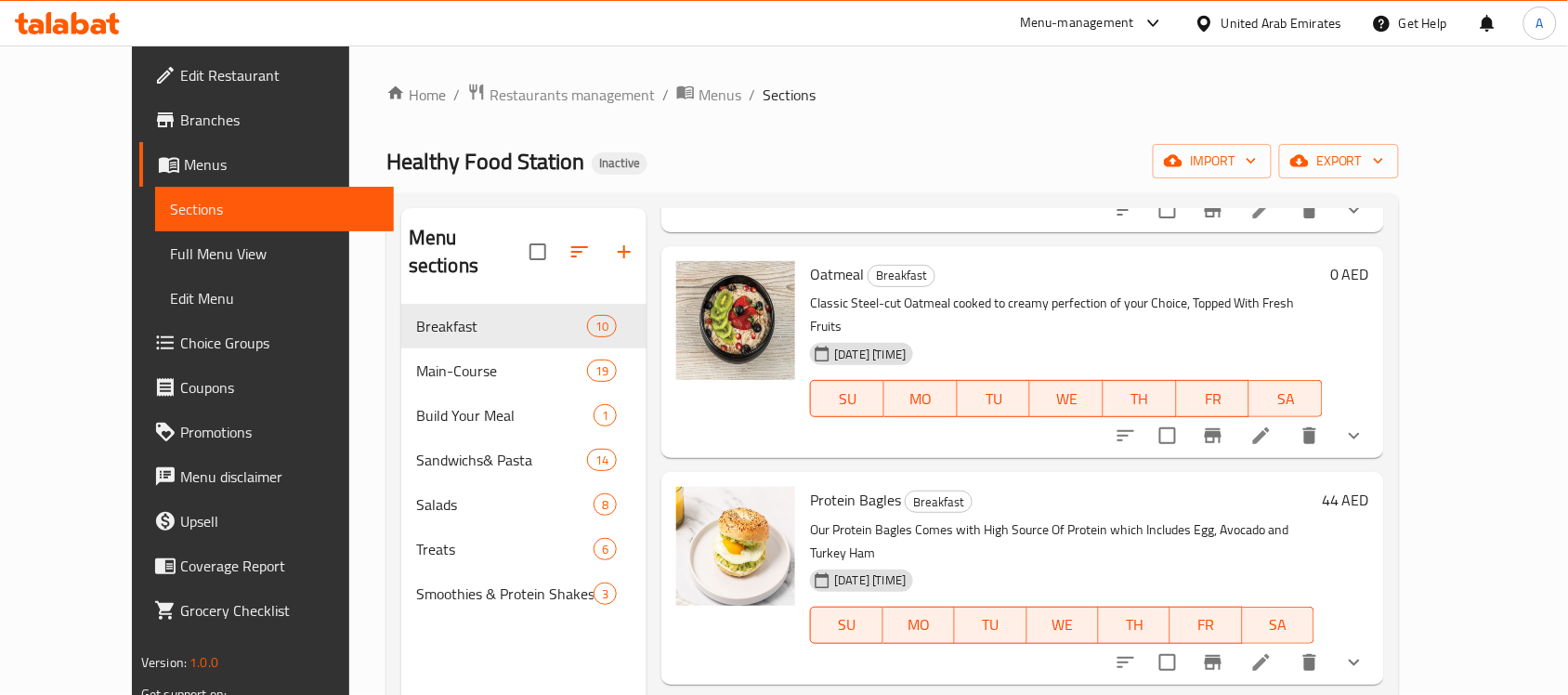 scroll, scrollTop: 452, scrollLeft: 0, axis: vertical 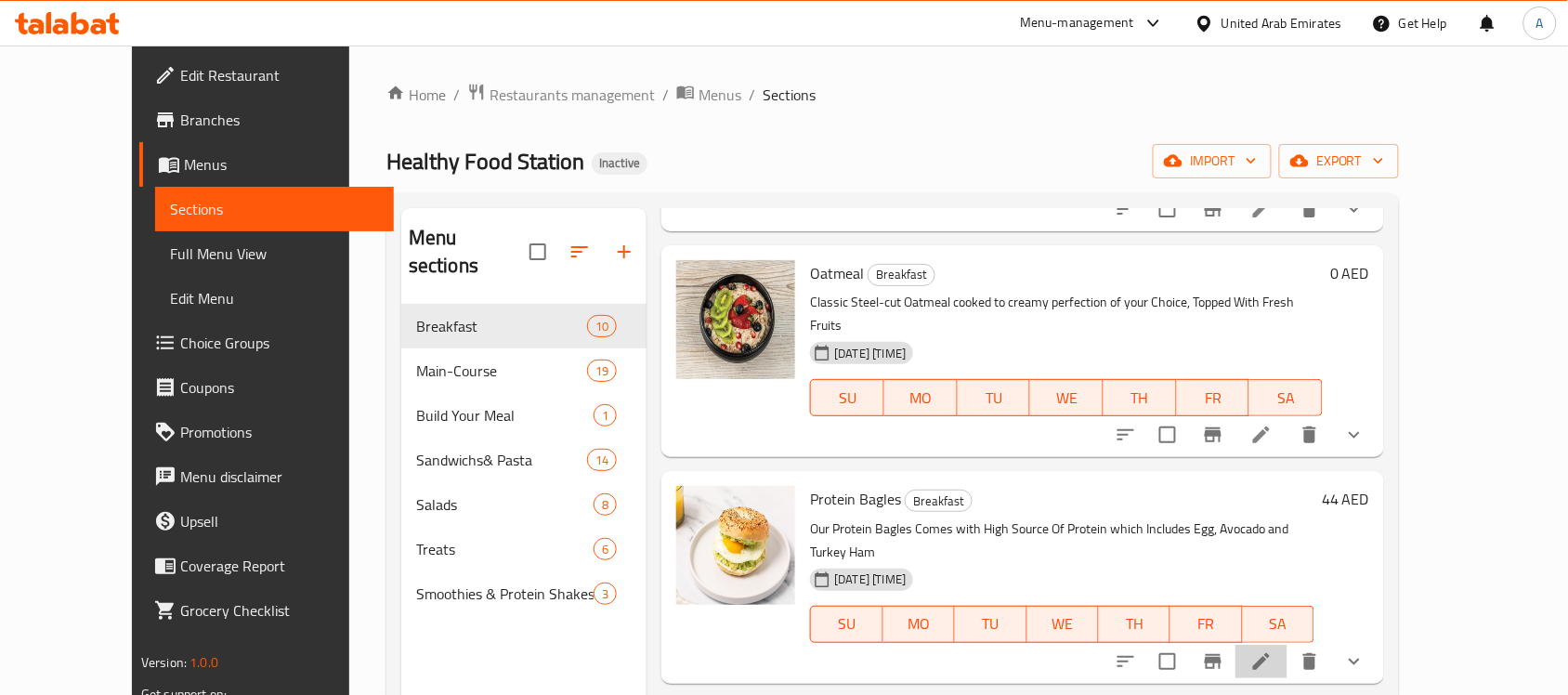 click at bounding box center (1261, 662) 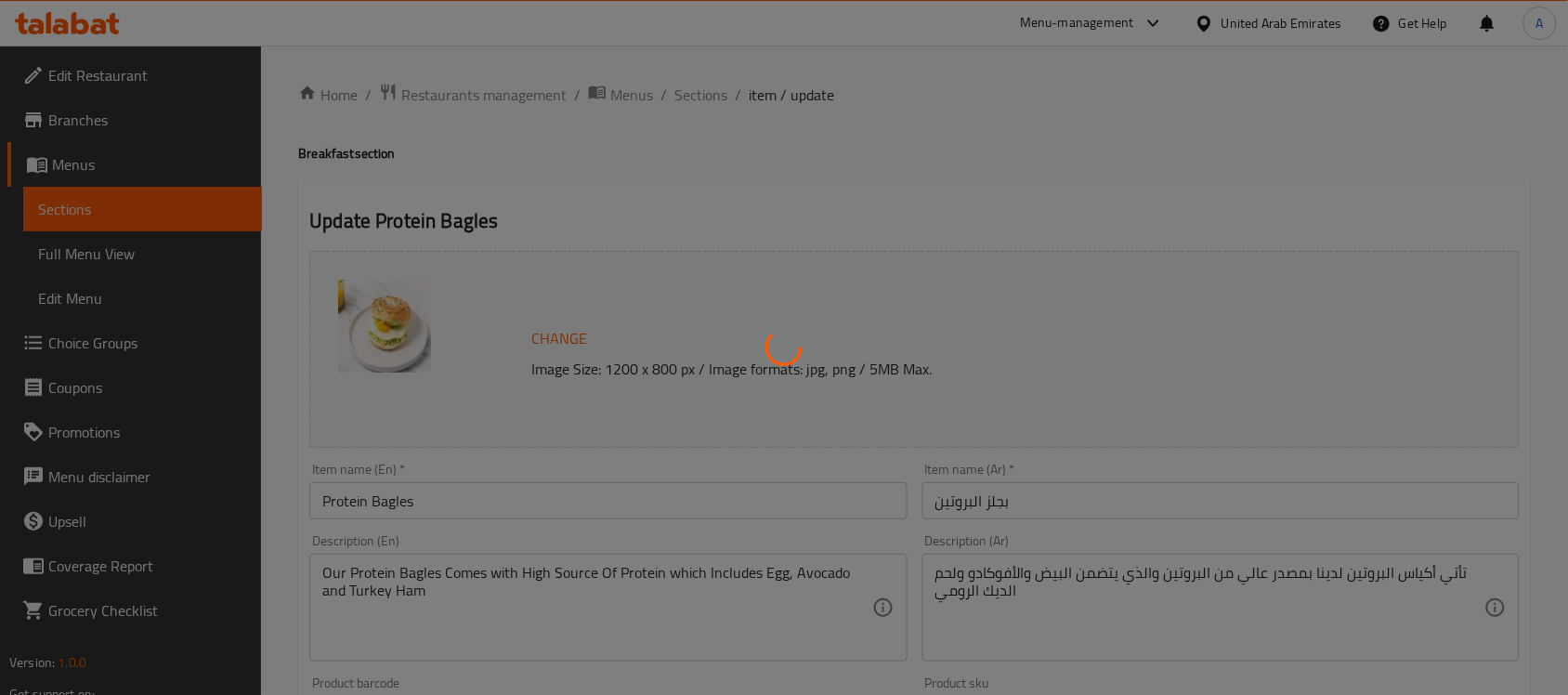 type on "إضافات" 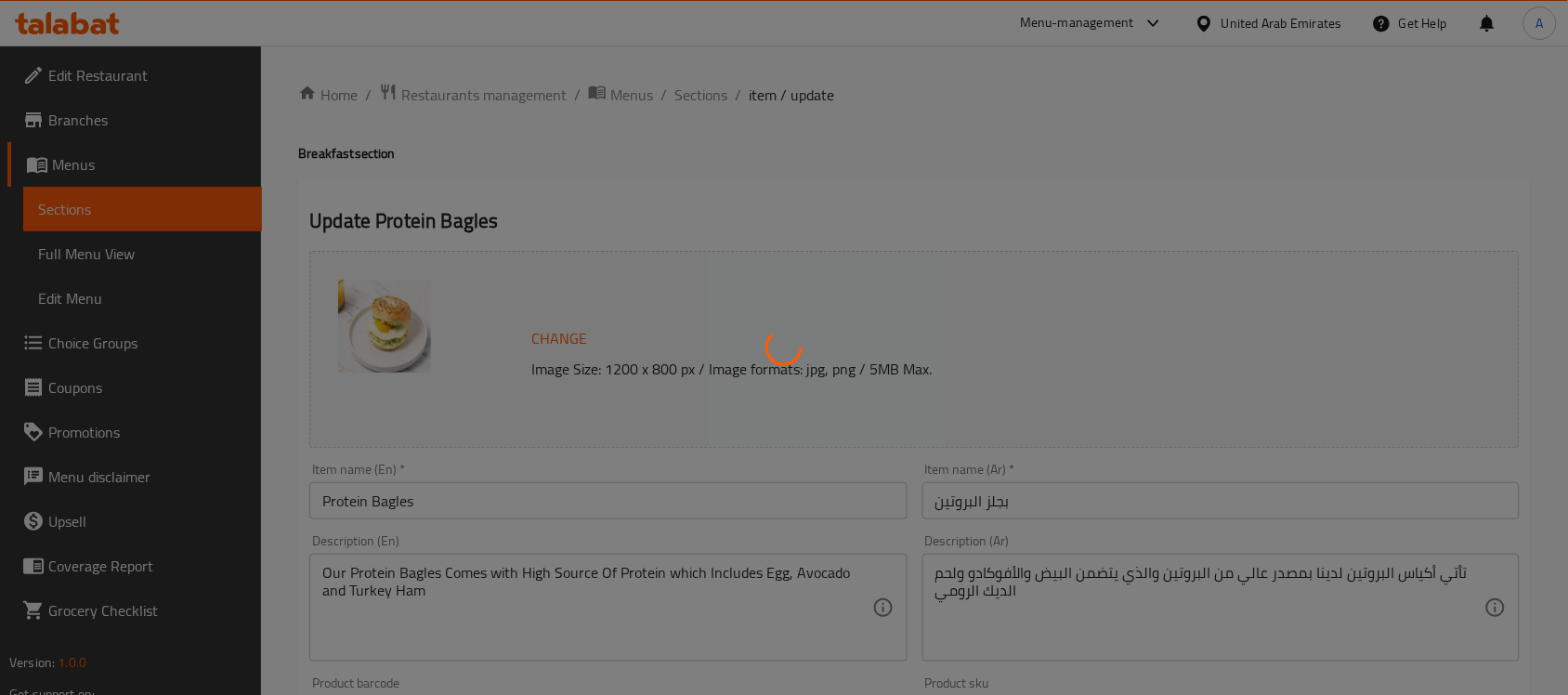 type on "0" 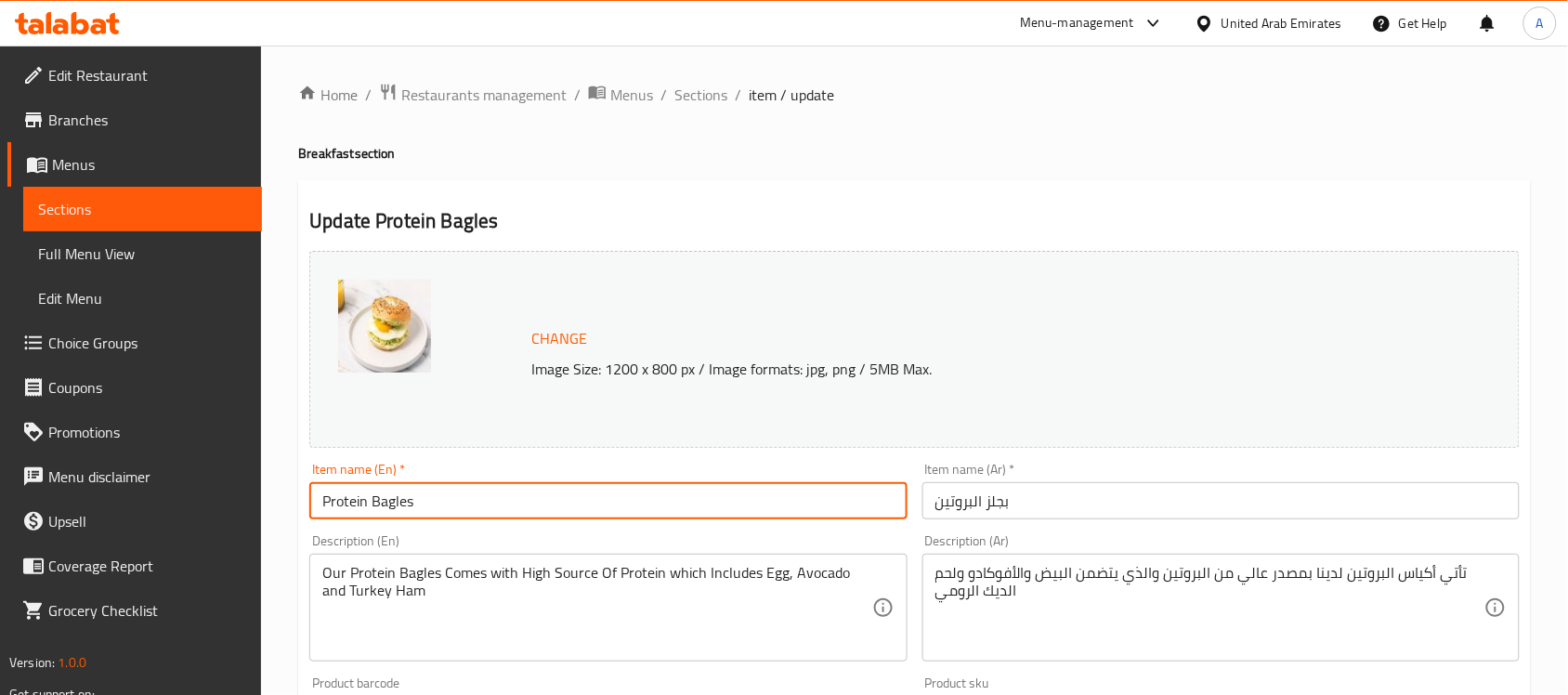 click on "Protein Bagles" at bounding box center (608, 501) 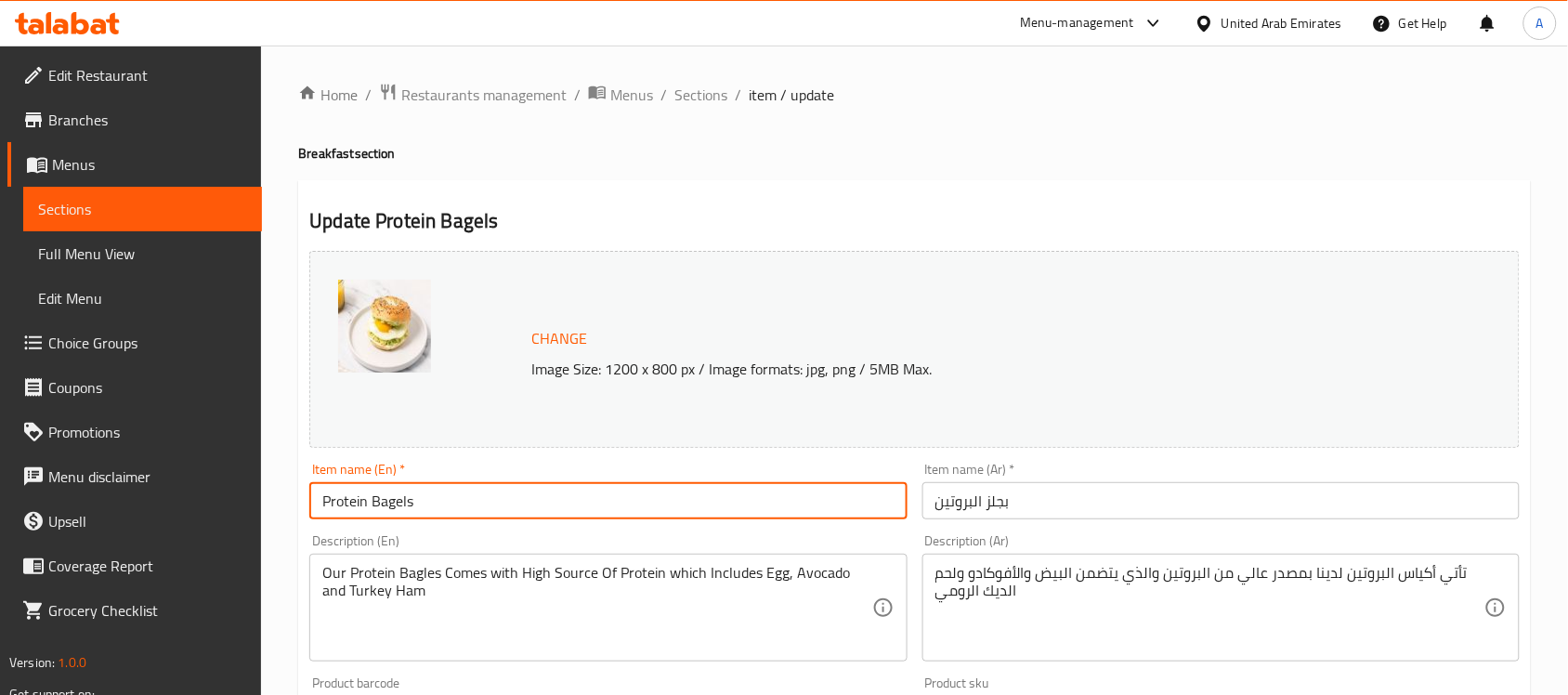 type on "Protein Bagels" 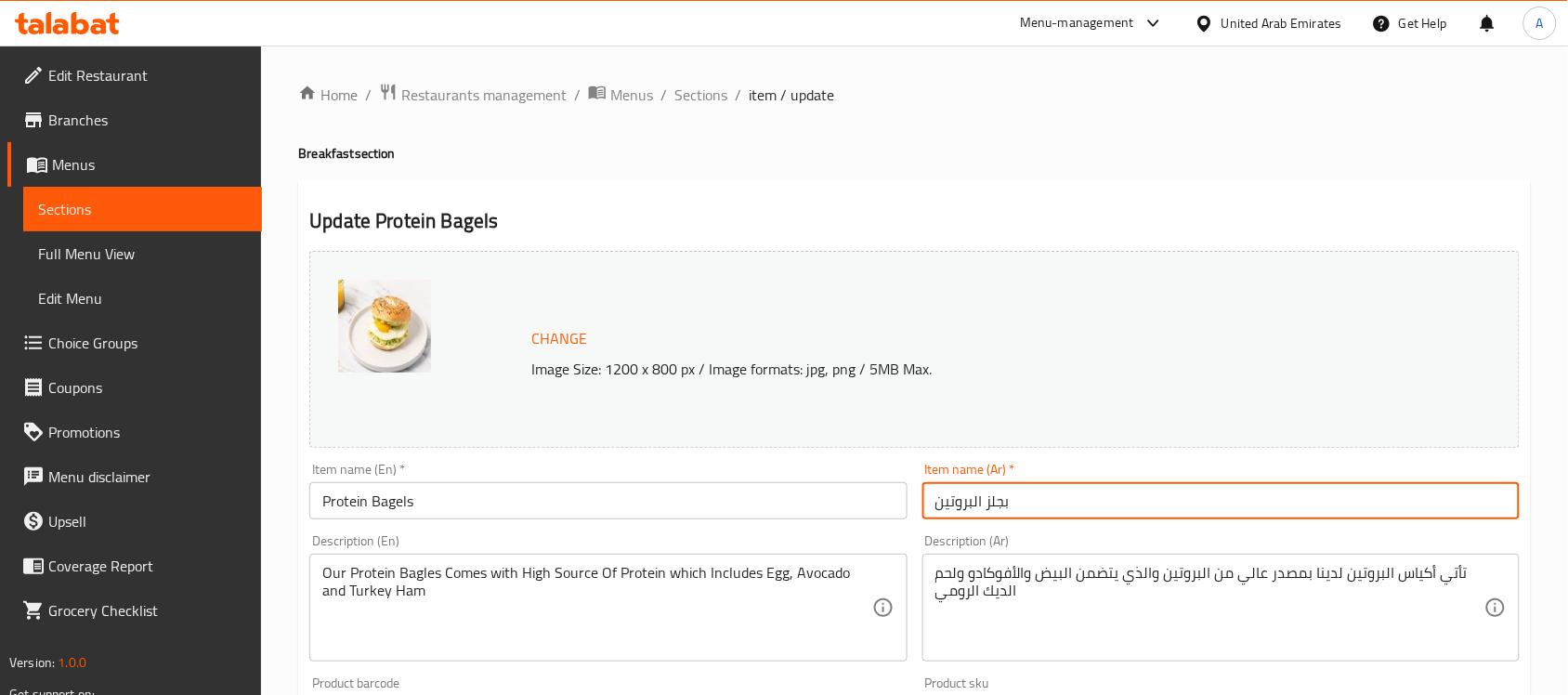 click on "بجلز البروتين" at bounding box center [1221, 501] 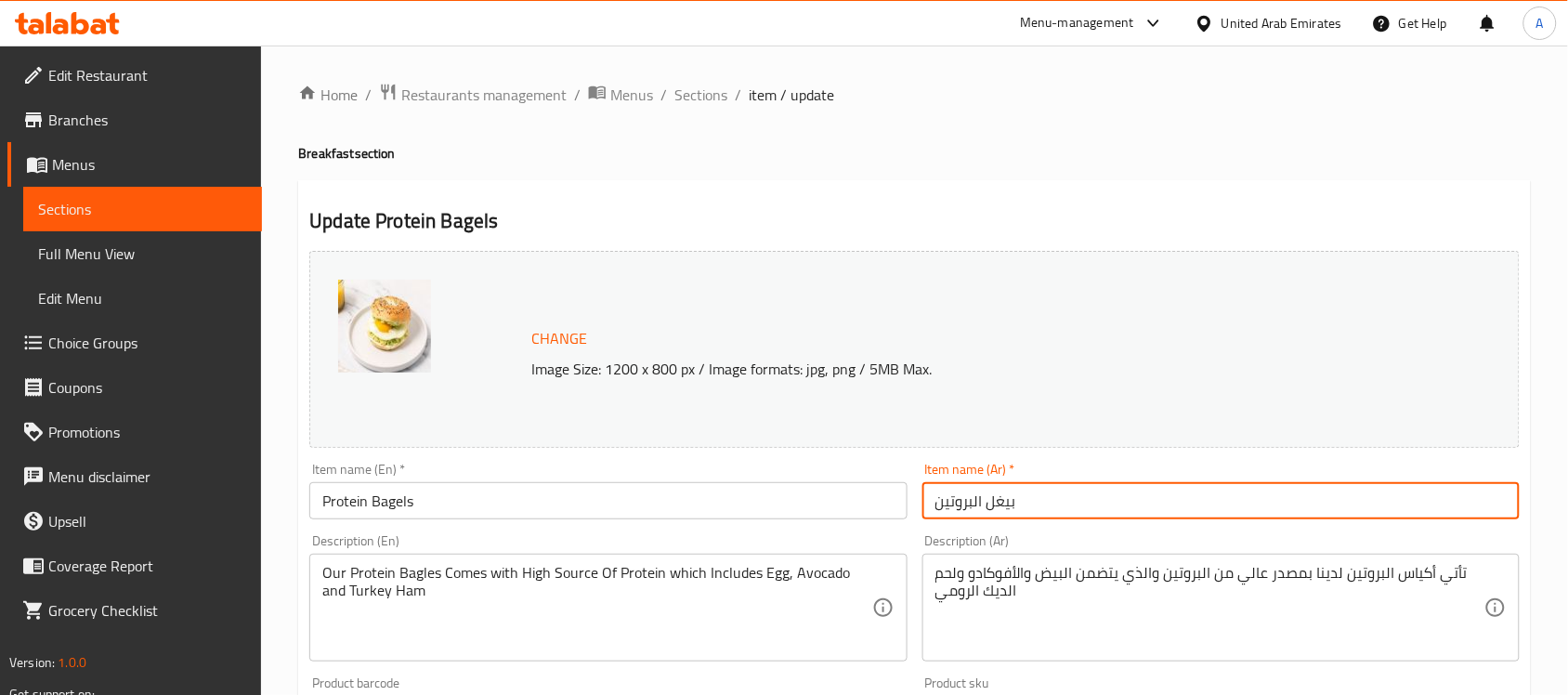type on "بيغل البروتين" 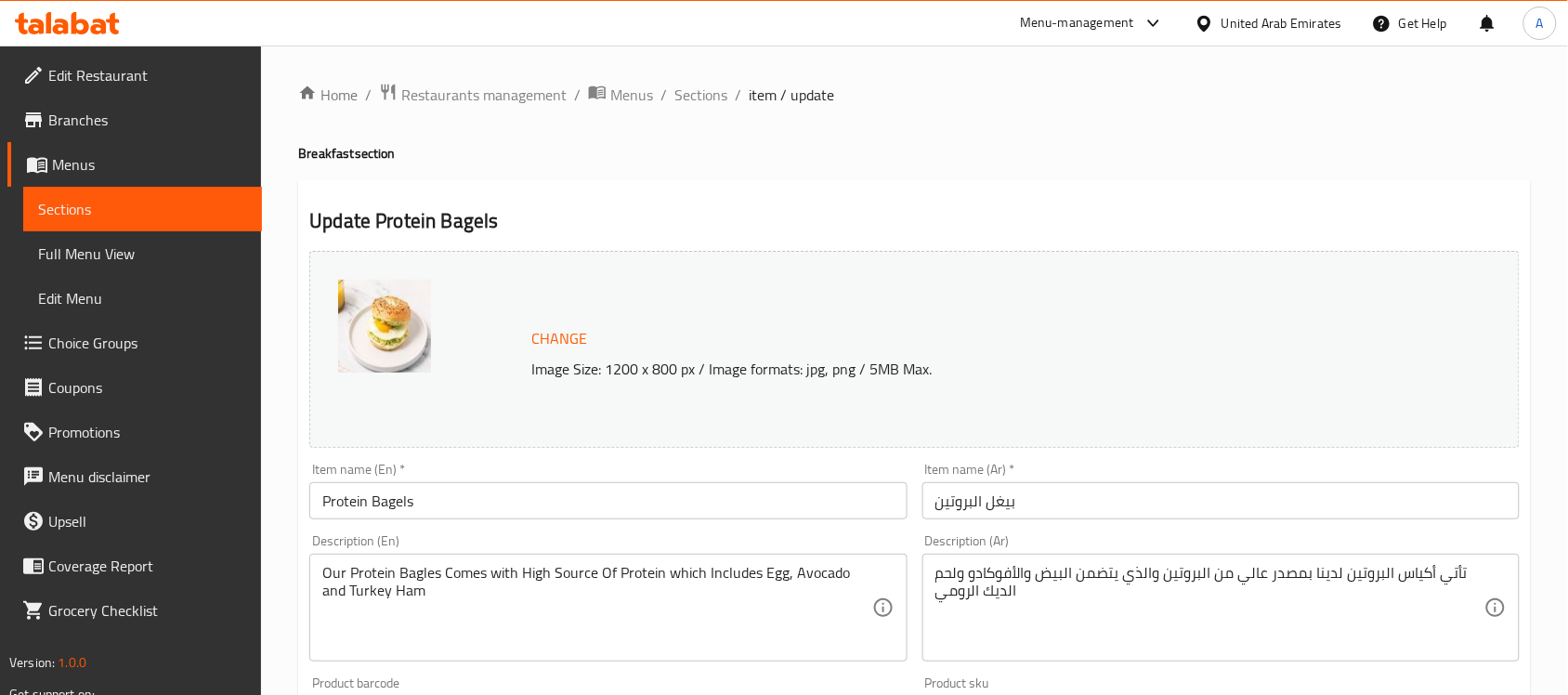 click on "Home / Restaurants management / Menus / Sections / item / update Breakfast  section Update [PRODUCT] Change Image Size: 1200 x 800 px / Image formats: jpg, png / 5MB Max. Item name (En)   * [PRODUCT] Item name (En)  * Item name (Ar)  * بيغل البروتين Item name (Ar)  * Description (En) Our [PRODUCT] Comes with High Source Of Protein which Includes Egg, Avocado and Turkey Ham Description (En) Description (Ar) تأتي أكياس البروتين لدينا بمصدر عالي من البروتين والذي يتضمن البيض والأفوكادو ولحم الديك الرومي Description (Ar) Product barcode Product barcode Product sku Product sku Price   * AED 44 Price  * Price on selection Free item Start Date Start Date End Date End Date Available Days SU MO TU WE TH FR SA Available from ​ ​ Available to ​ ​ Status Active Inactive Exclude from GEM Variations & Choices Add variant Add Ons إضافات ​ Min: 0 ​ Max: 0 ​ Extra Egg (ID: [NUMBER]) 4 AED" at bounding box center (914, 708) 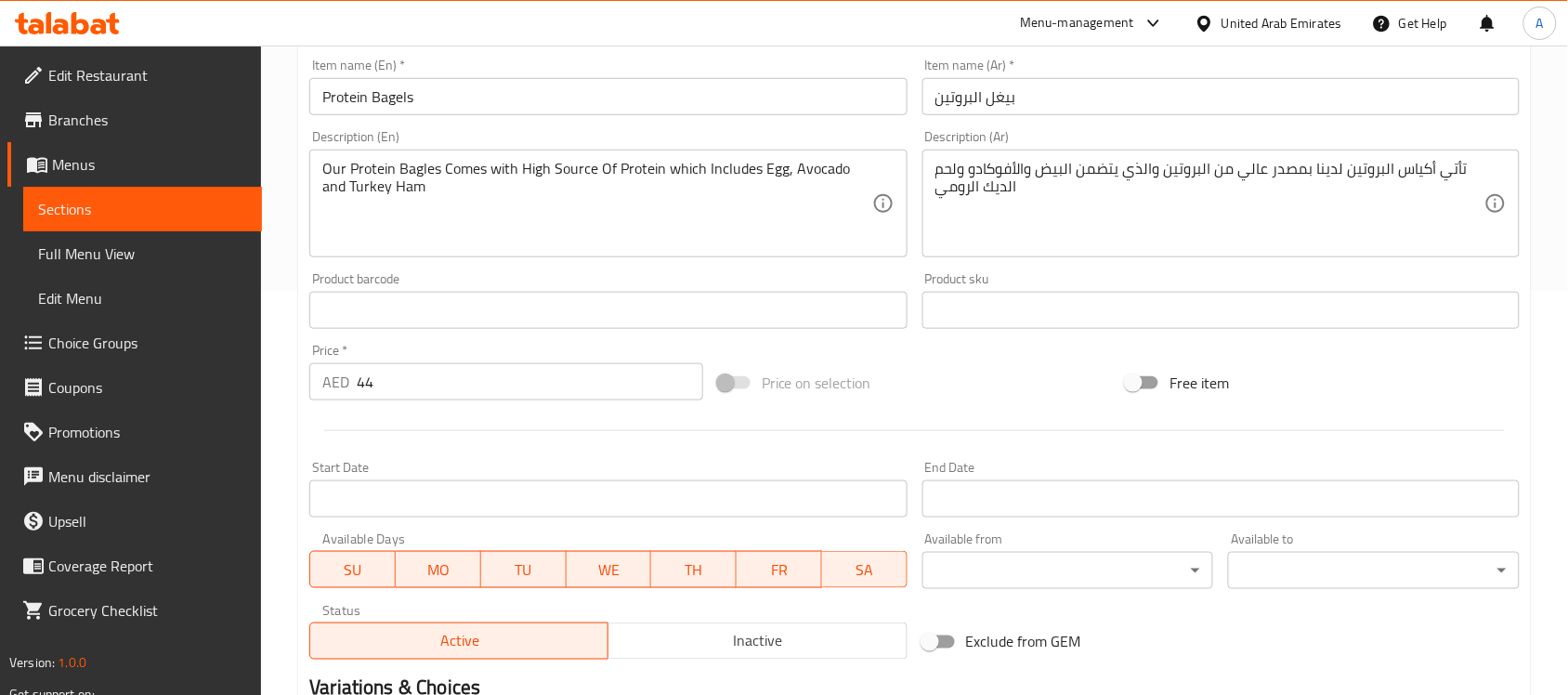 scroll, scrollTop: 405, scrollLeft: 0, axis: vertical 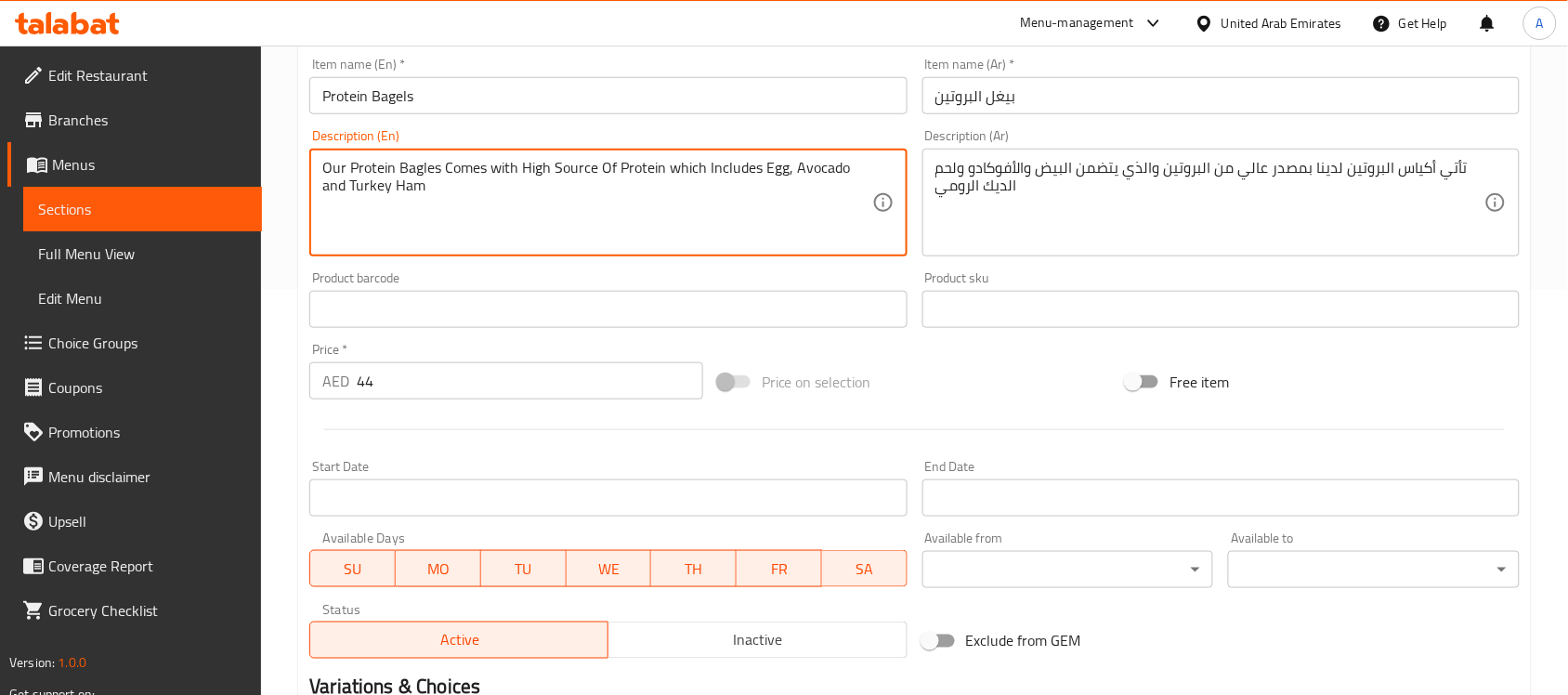 click on "Our Protein Bagles Comes with High Source Of Protein which Includes Egg, Avocado and Turkey Ham" at bounding box center (596, 203) 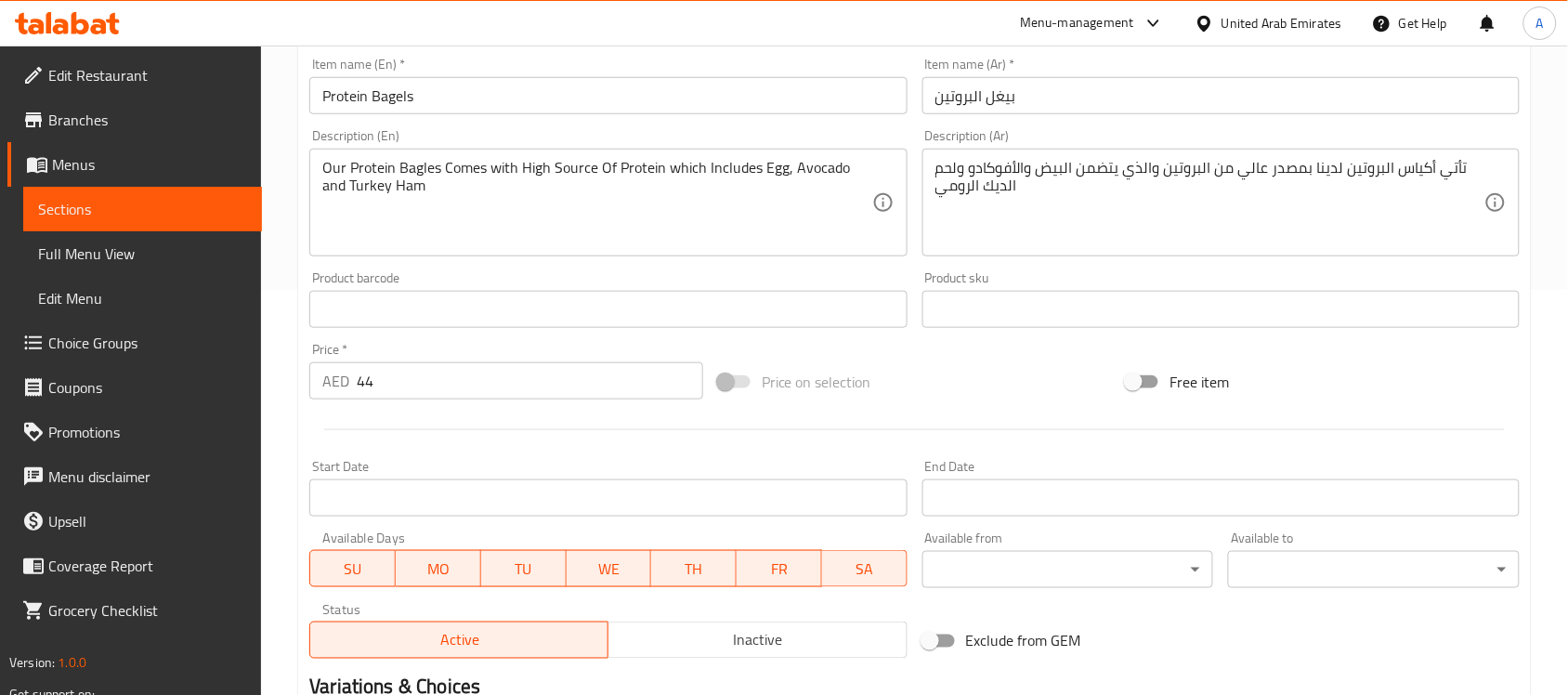 click on "Price on selection" at bounding box center (915, 382) 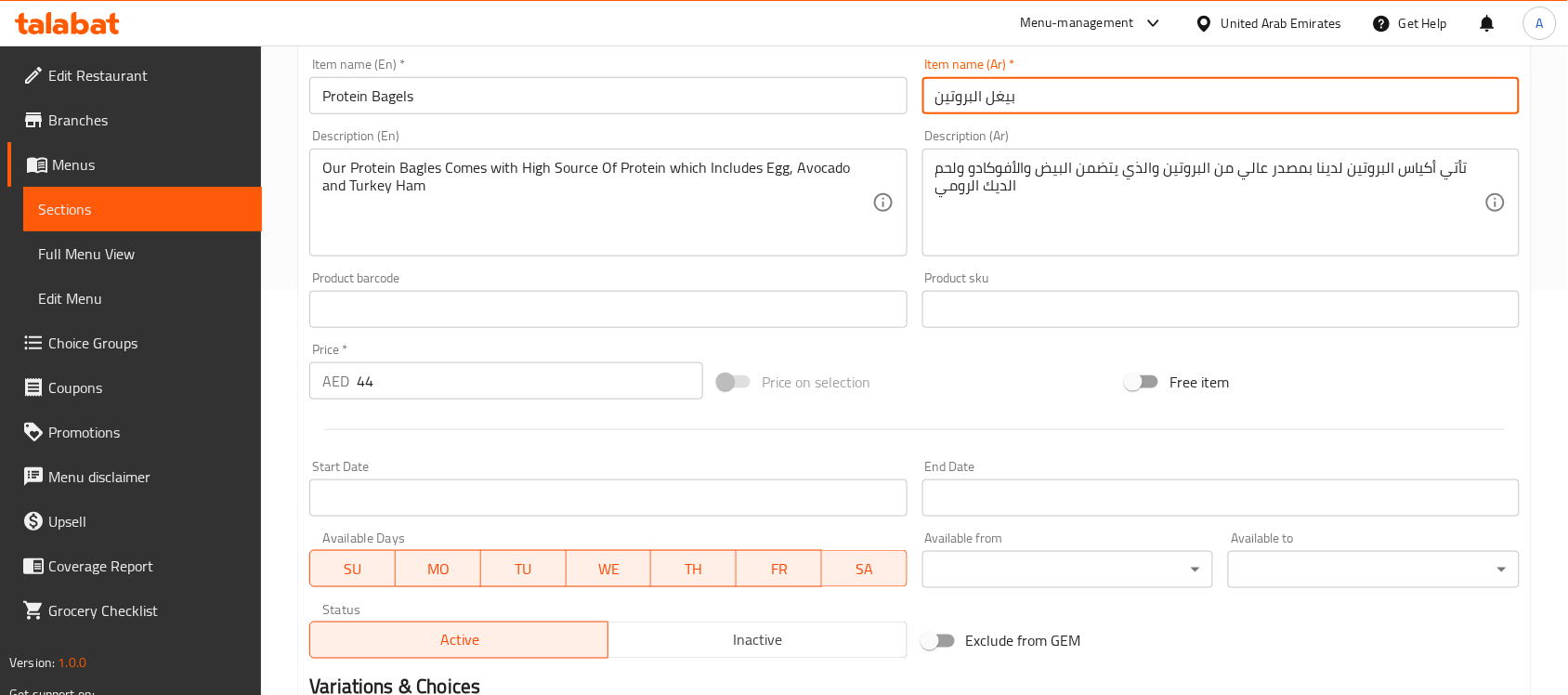 click on "بيغل البروتين" at bounding box center (1221, 96) 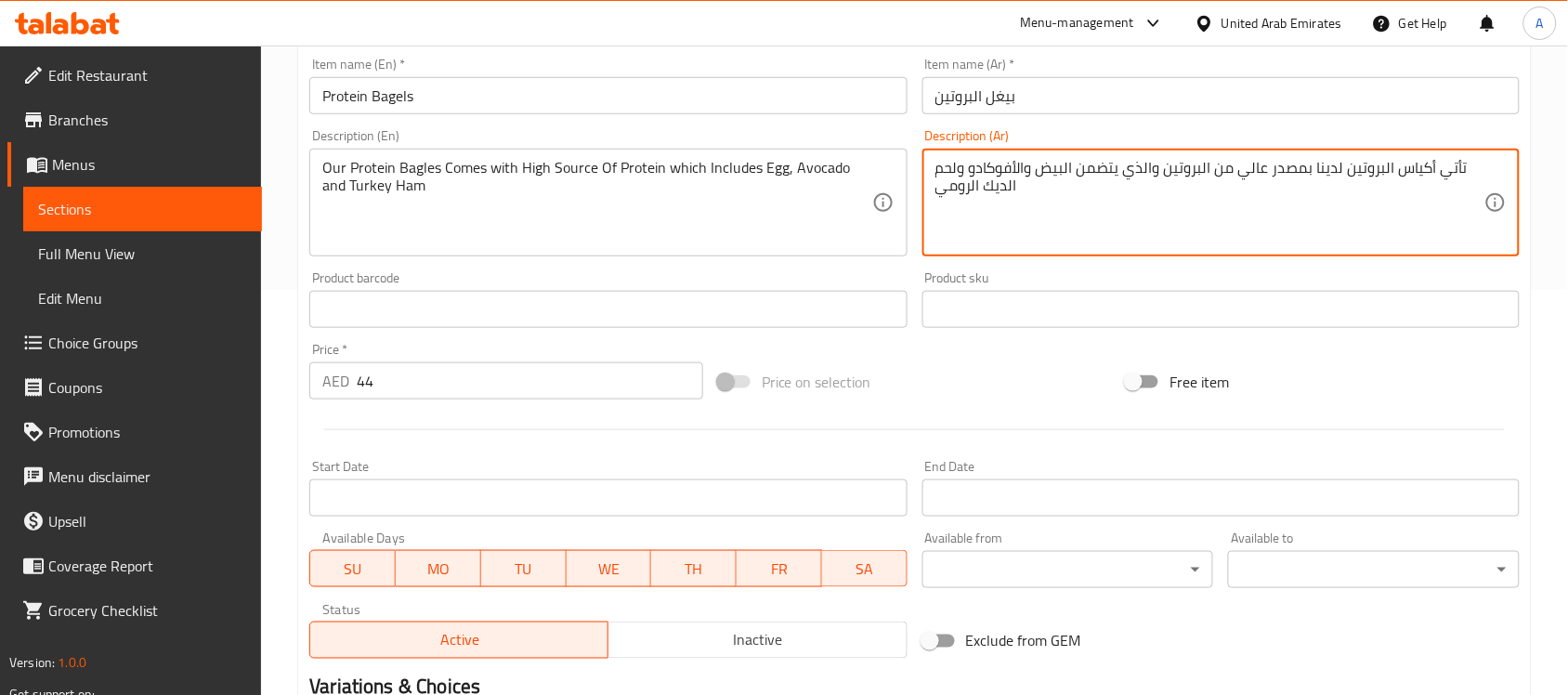 click on "تأتي أكياس البروتين لدينا بمصدر عالي من البروتين والذي يتضمن البيض والأفوكادو ولحم الديك الرومي" at bounding box center [1209, 203] 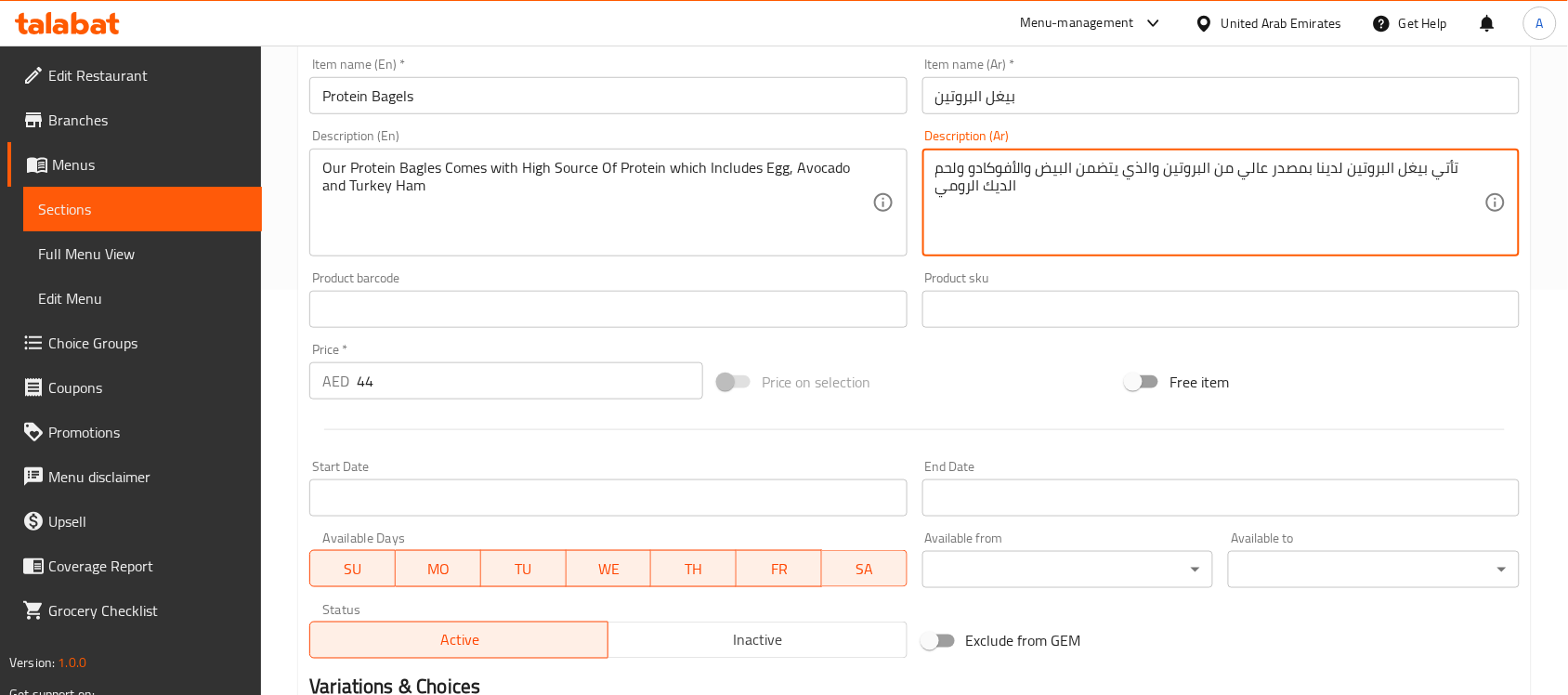type on "تأتي بيغل البروتين لدينا بمصدر عالي من البروتين والذي يتضمن البيض والأفوكادو ولحم الديك الرومي" 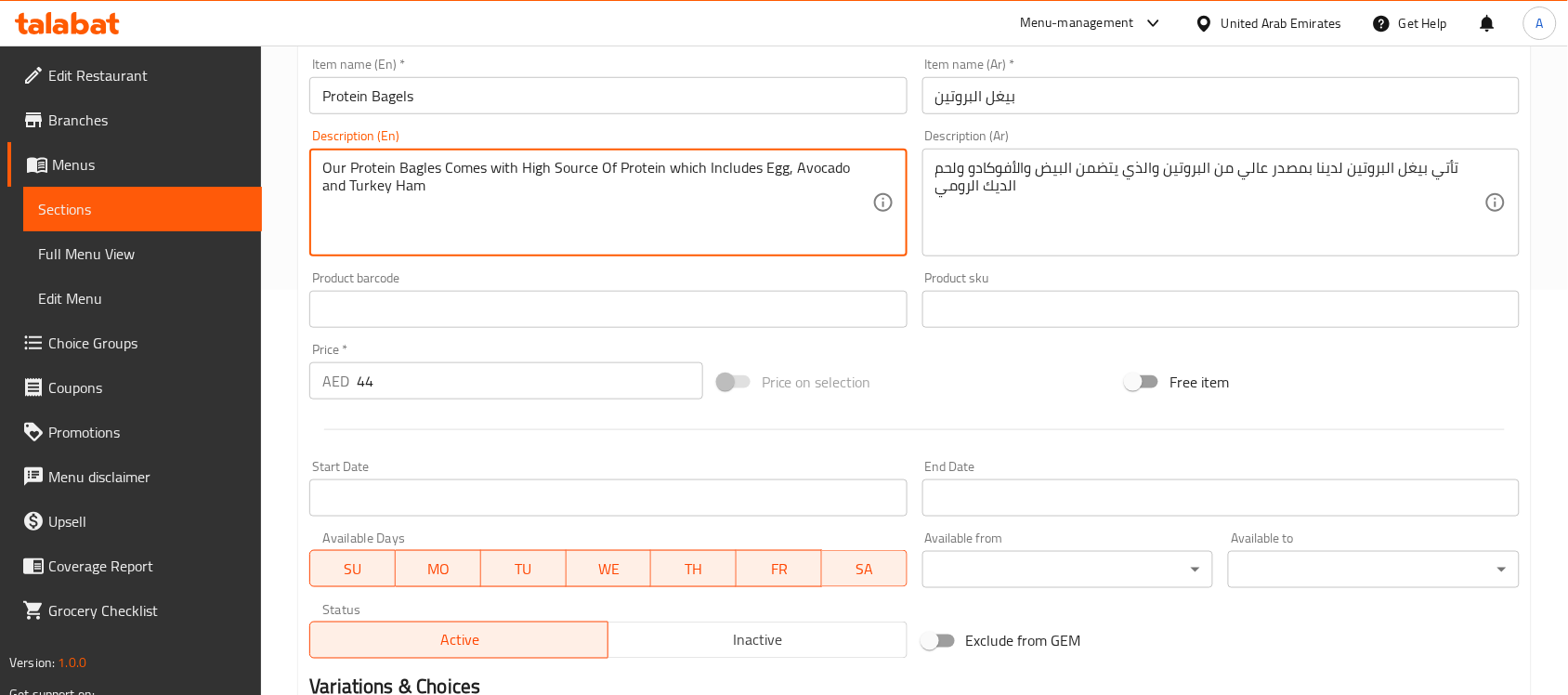 click on "Our Protein Bagles Comes with High Source Of Protein which Includes Egg, Avocado and Turkey Ham" at bounding box center [596, 203] 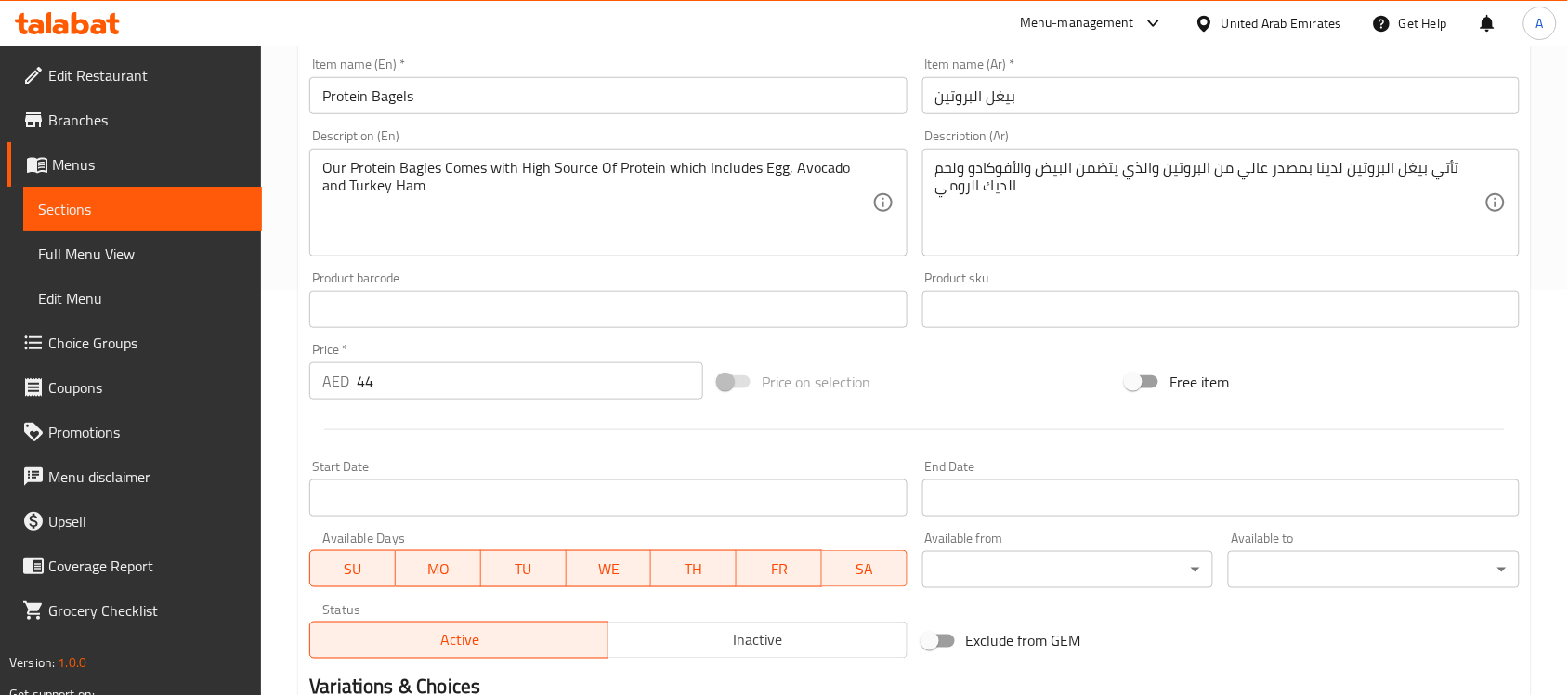drag, startPoint x: 319, startPoint y: 182, endPoint x: 400, endPoint y: 187, distance: 81.15417 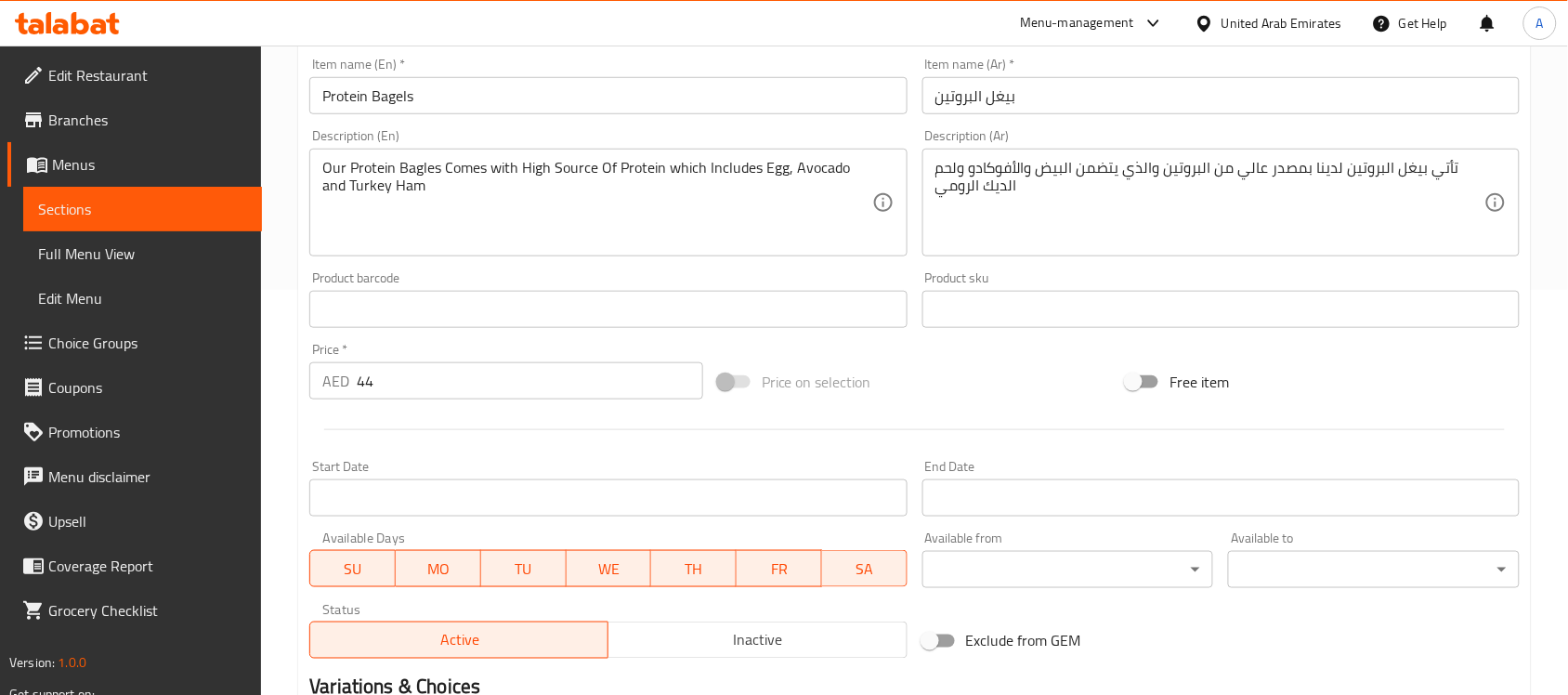 click on "Our [PRODUCT] Comes with High Source Of Protein which Includes Egg, Avocado and Turkey Ham Description (En)" at bounding box center [608, 203] 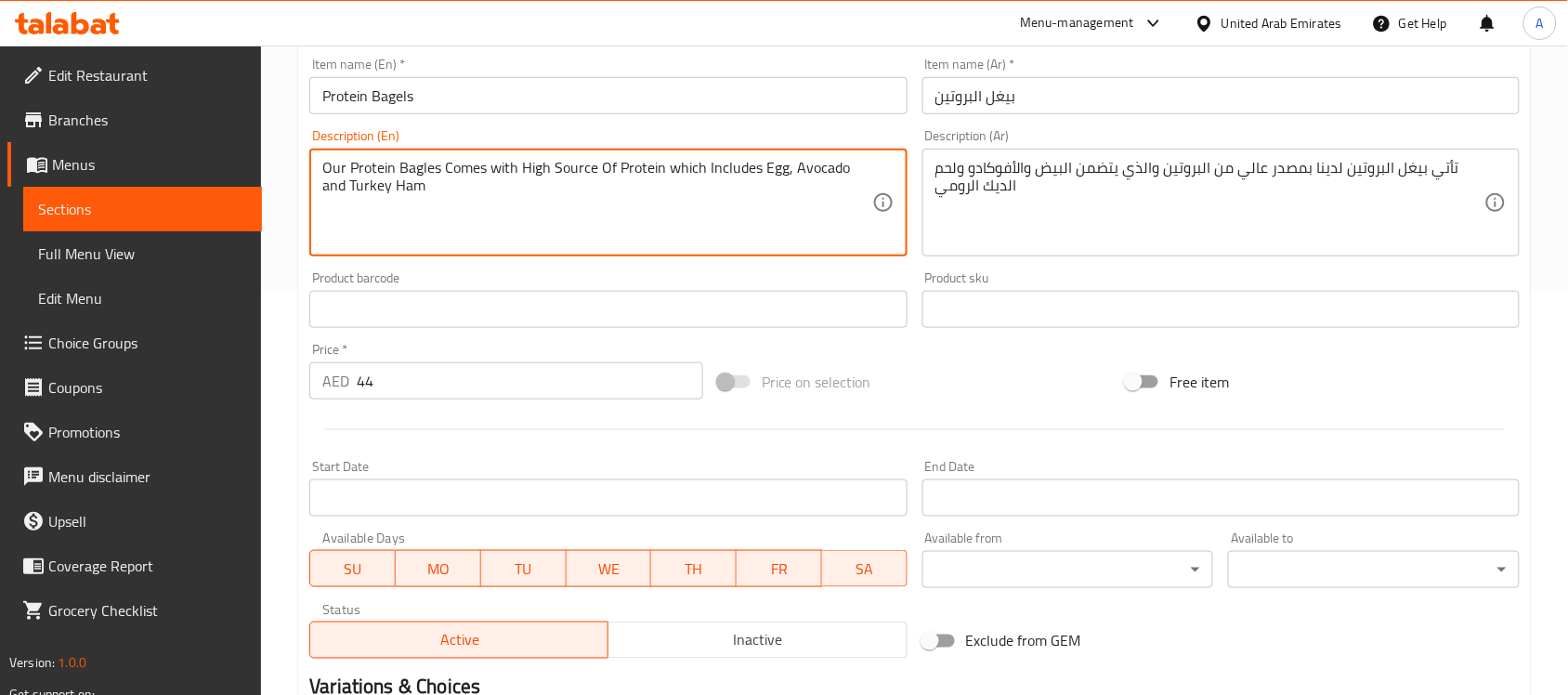 drag, startPoint x: 321, startPoint y: 186, endPoint x: 409, endPoint y: 184, distance: 88.02272 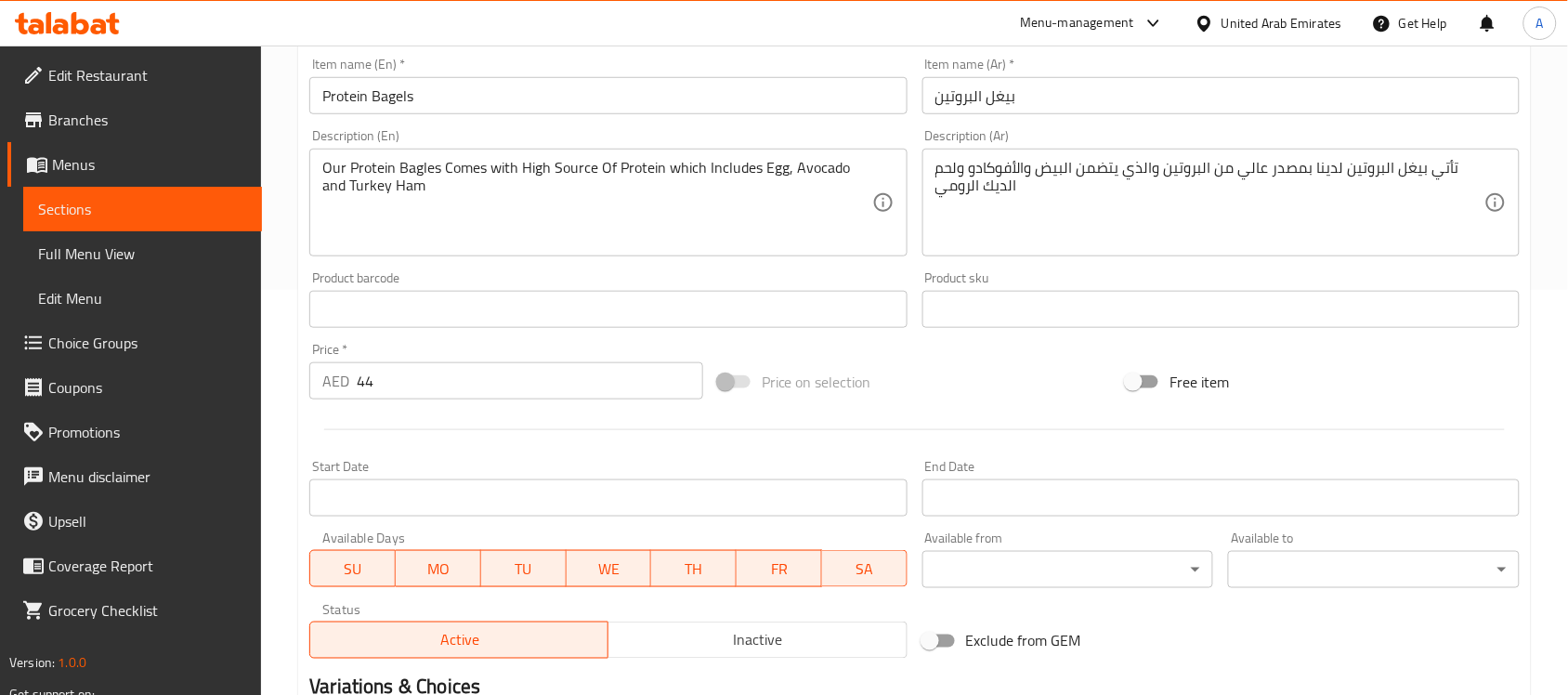 click on "Price on selection" at bounding box center (915, 382) 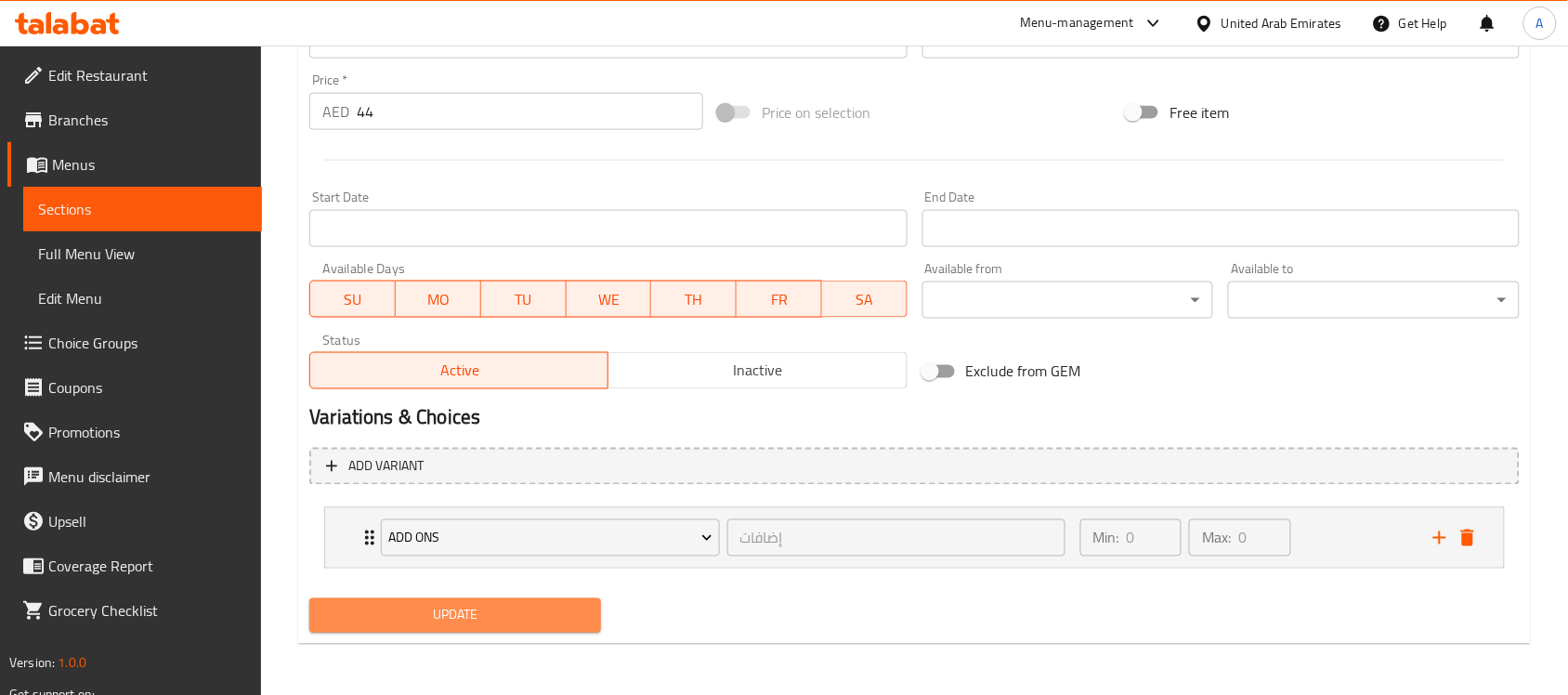 click on "Update" at bounding box center (455, 615) 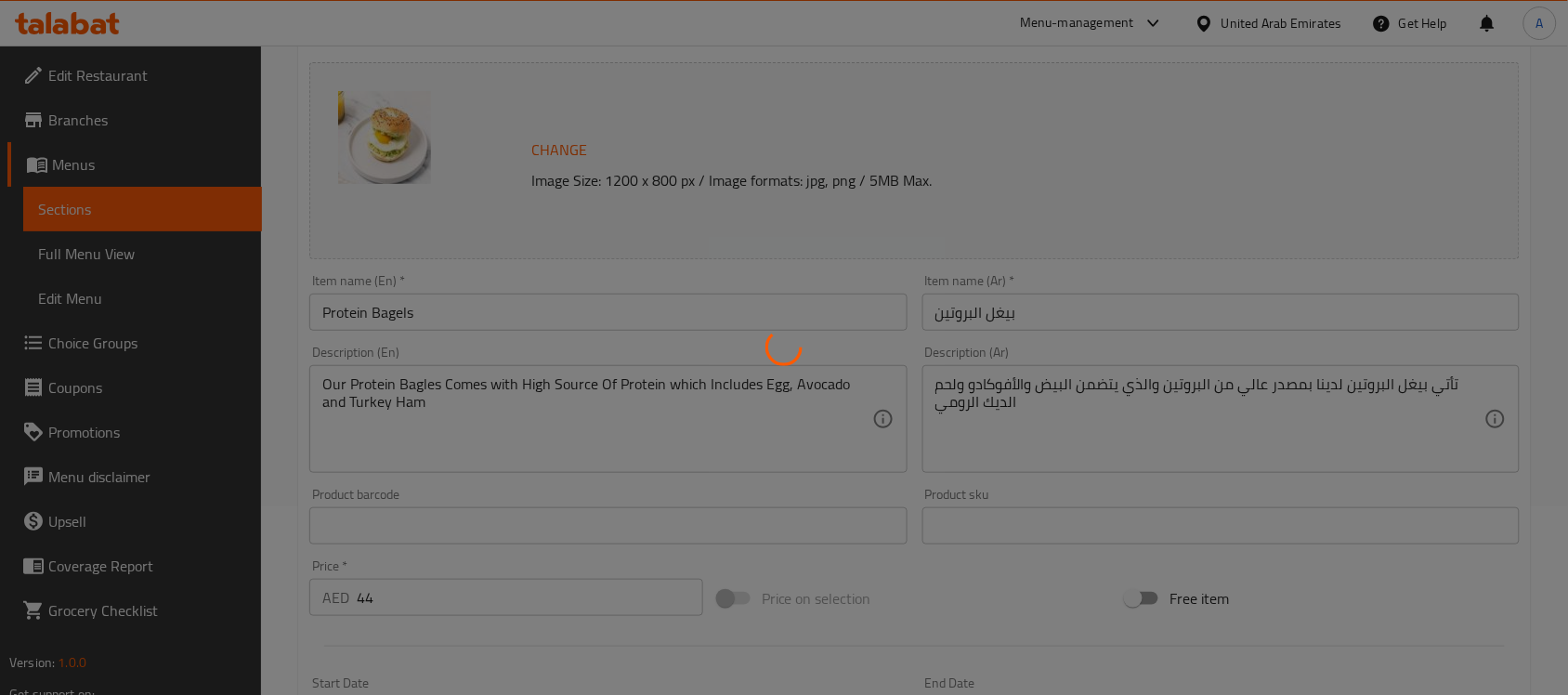 scroll, scrollTop: 0, scrollLeft: 0, axis: both 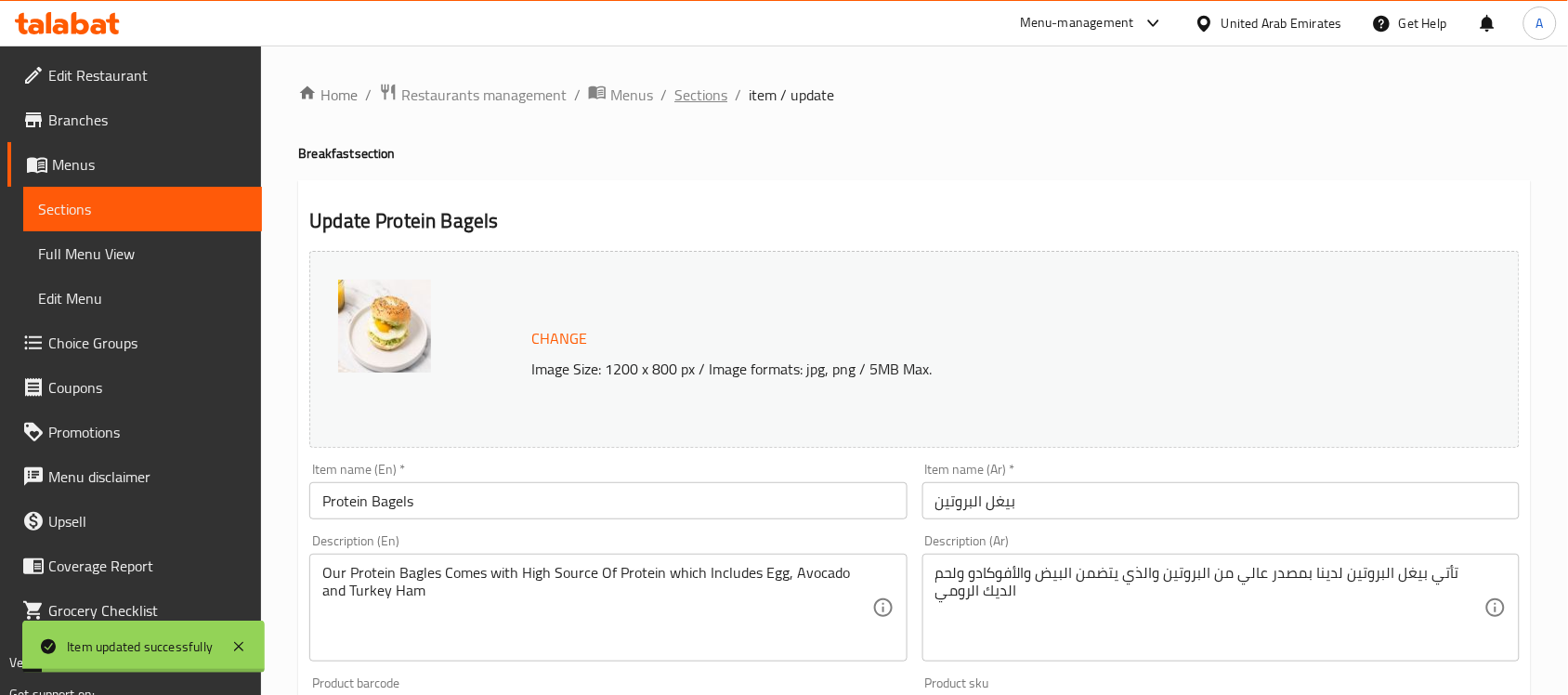 click on "Sections" at bounding box center (700, 95) 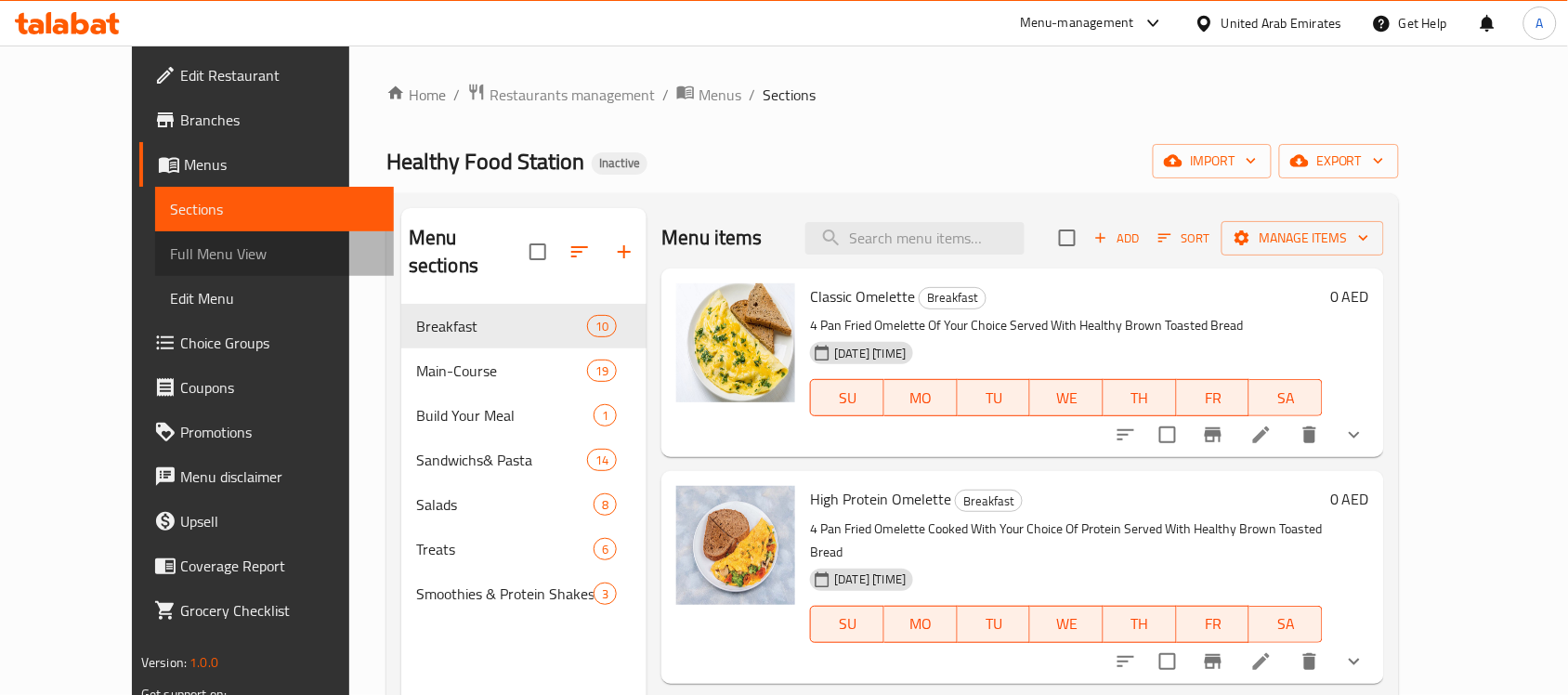 click on "Full Menu View" at bounding box center (274, 254) 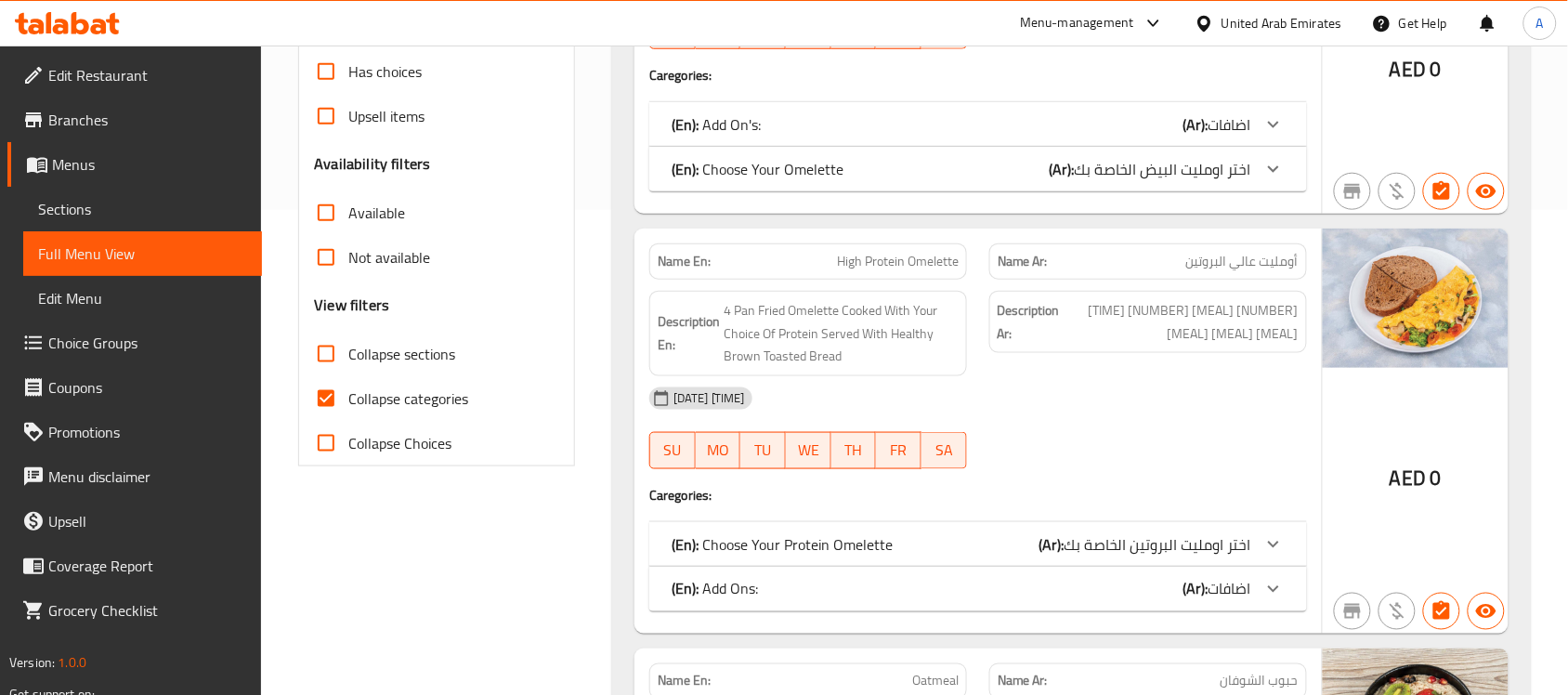 scroll, scrollTop: 486, scrollLeft: 0, axis: vertical 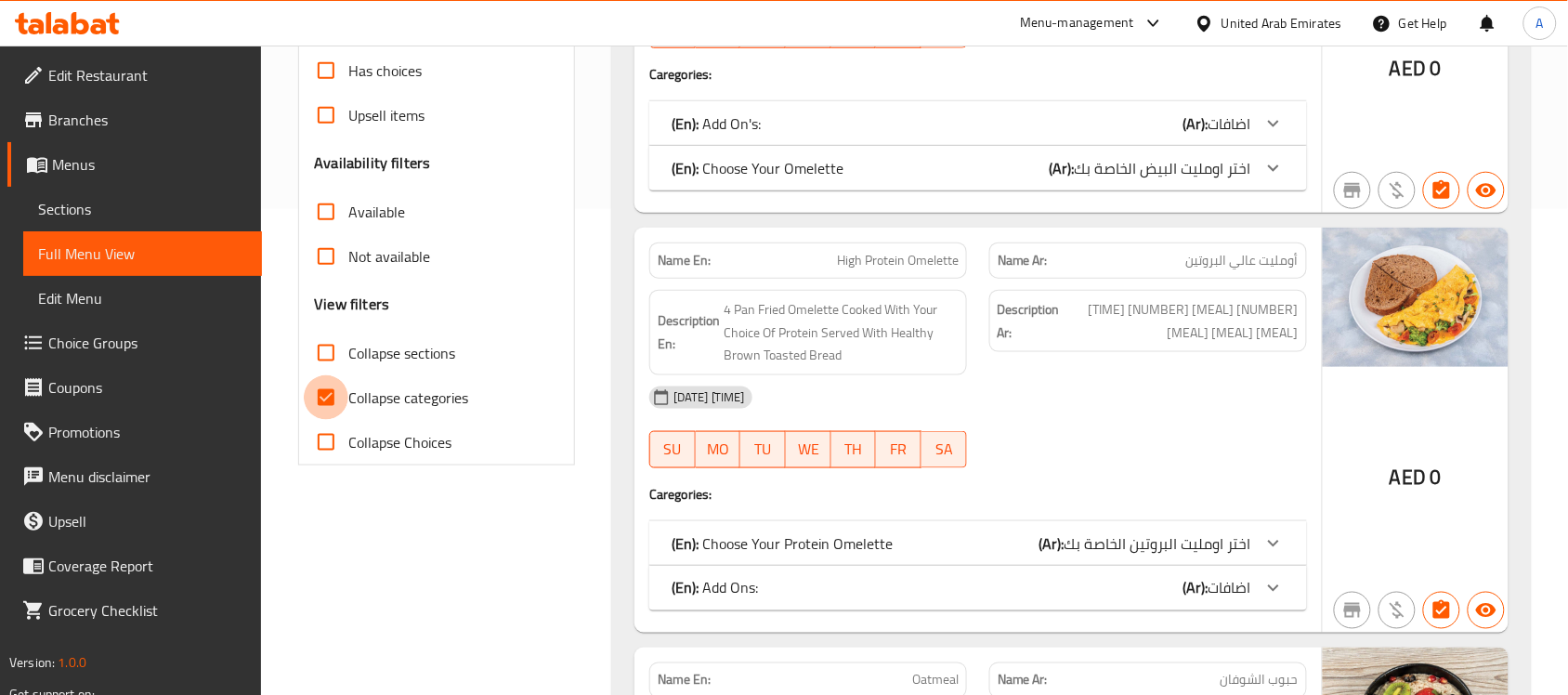 click on "Collapse categories" at bounding box center (326, 398) 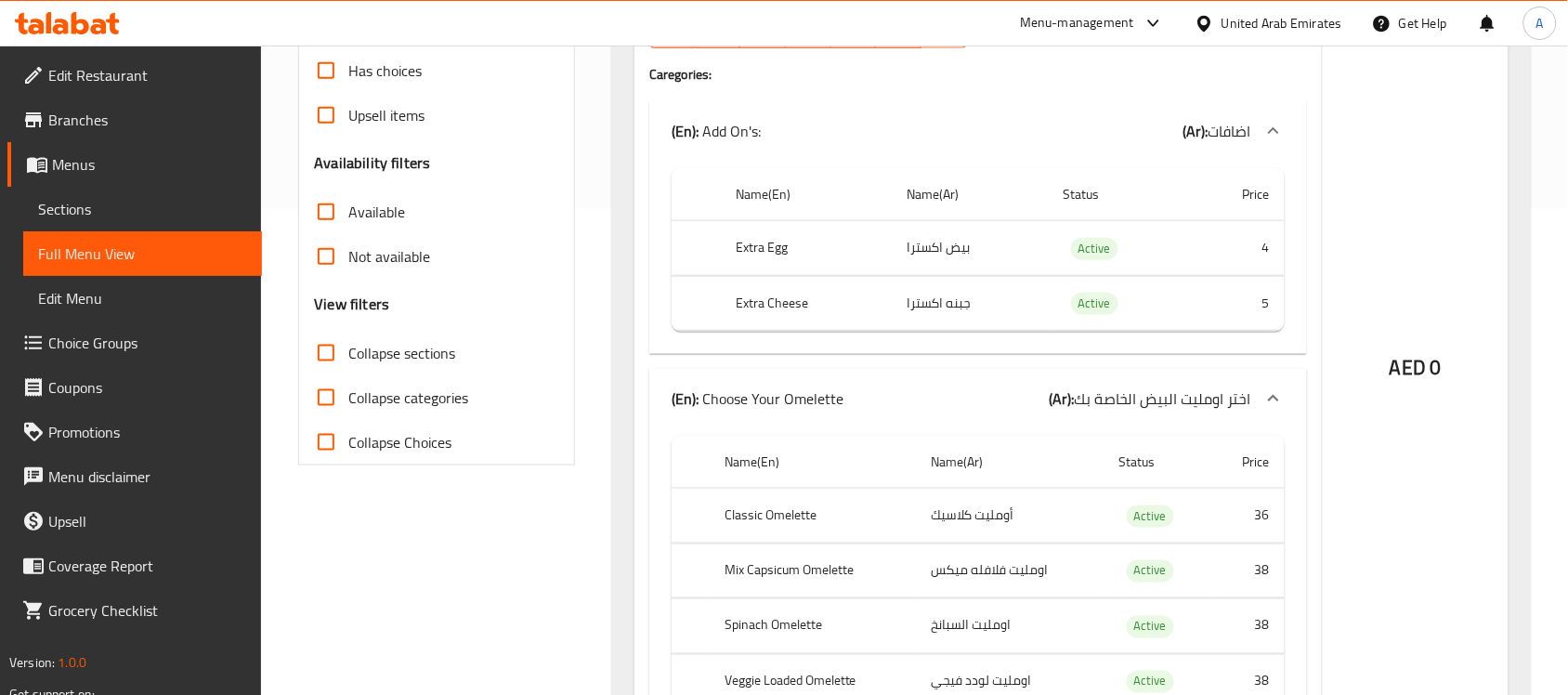 click on "Filter Branches Branches Popular filters Free items Branch specific items Has choices Upsell items Availability filters Available Not available View filters Collapse sections Collapse categories Collapse Choices" at bounding box center [444, 46759] 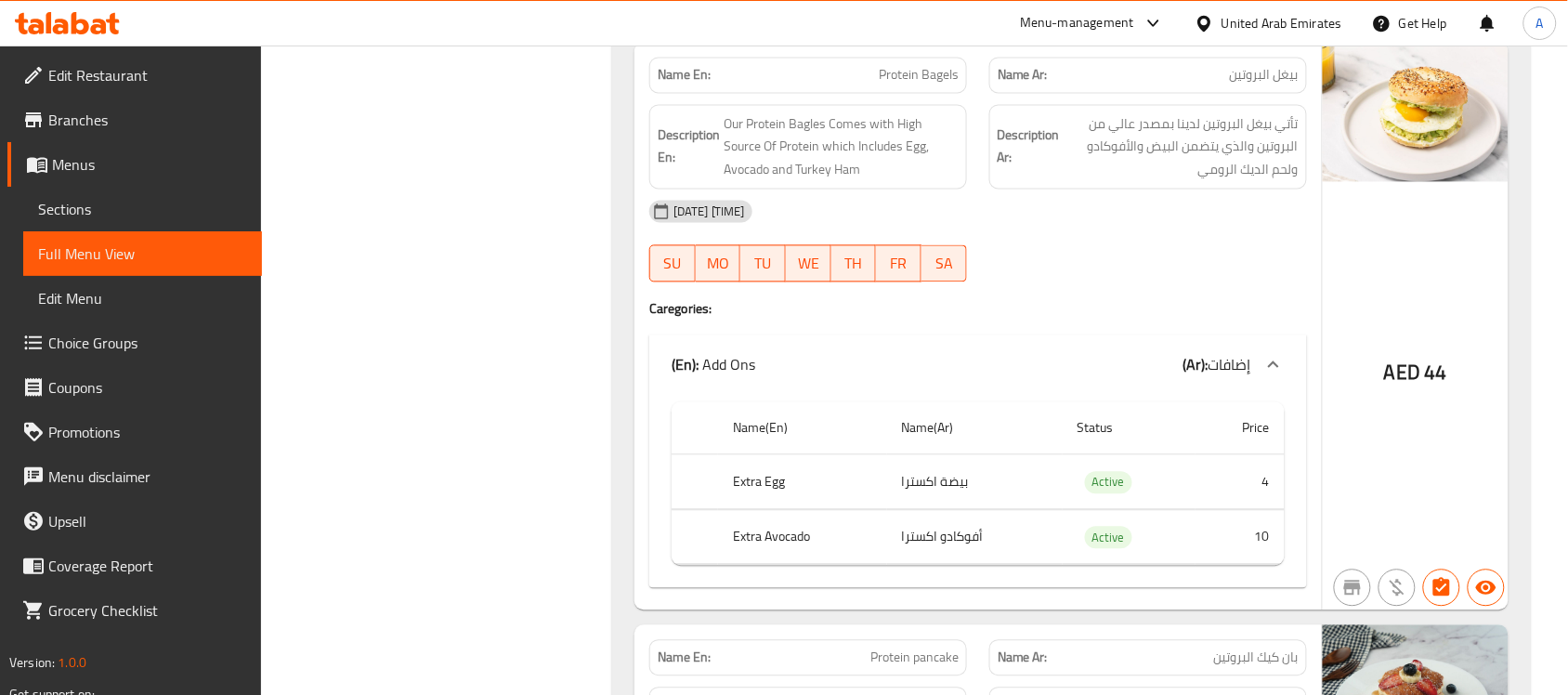 scroll, scrollTop: 3139, scrollLeft: 0, axis: vertical 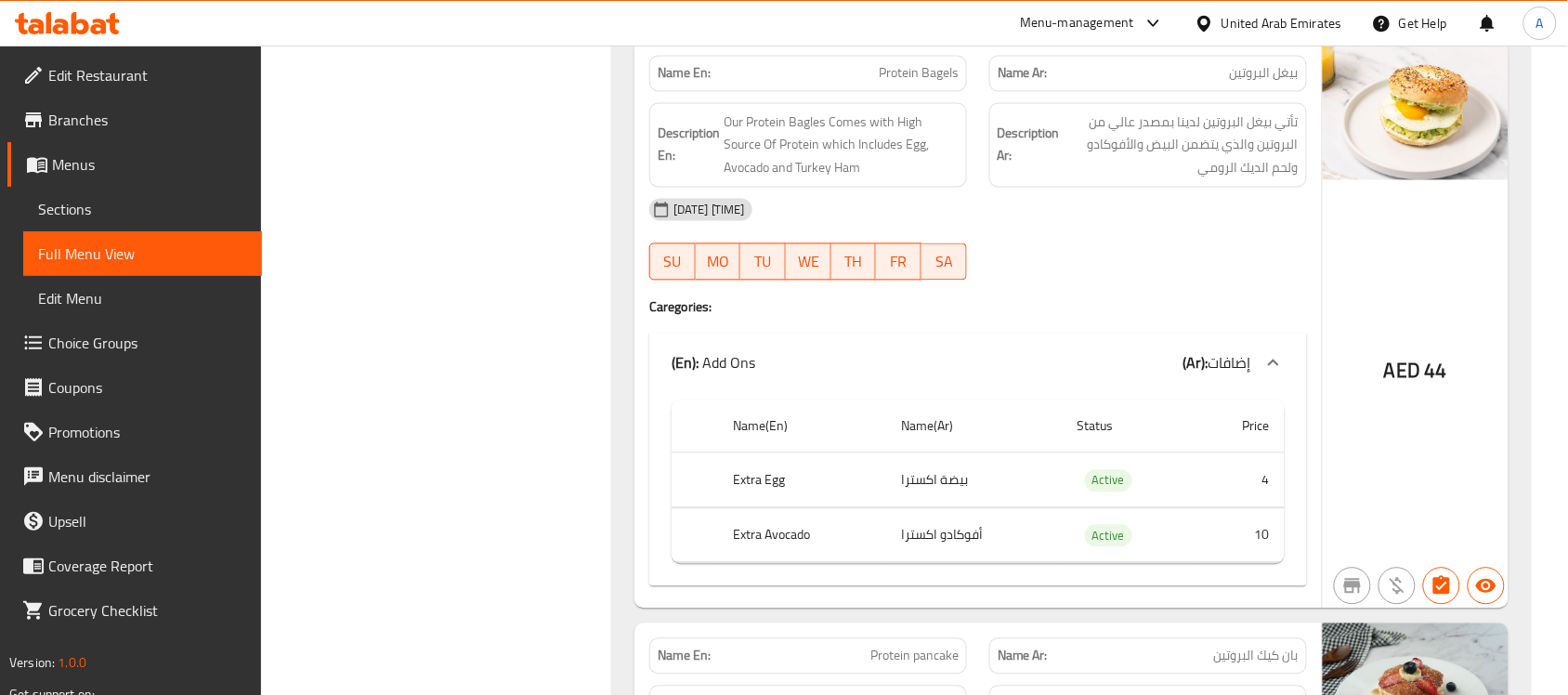 click on "Protein Bagels" at bounding box center (919, 72) 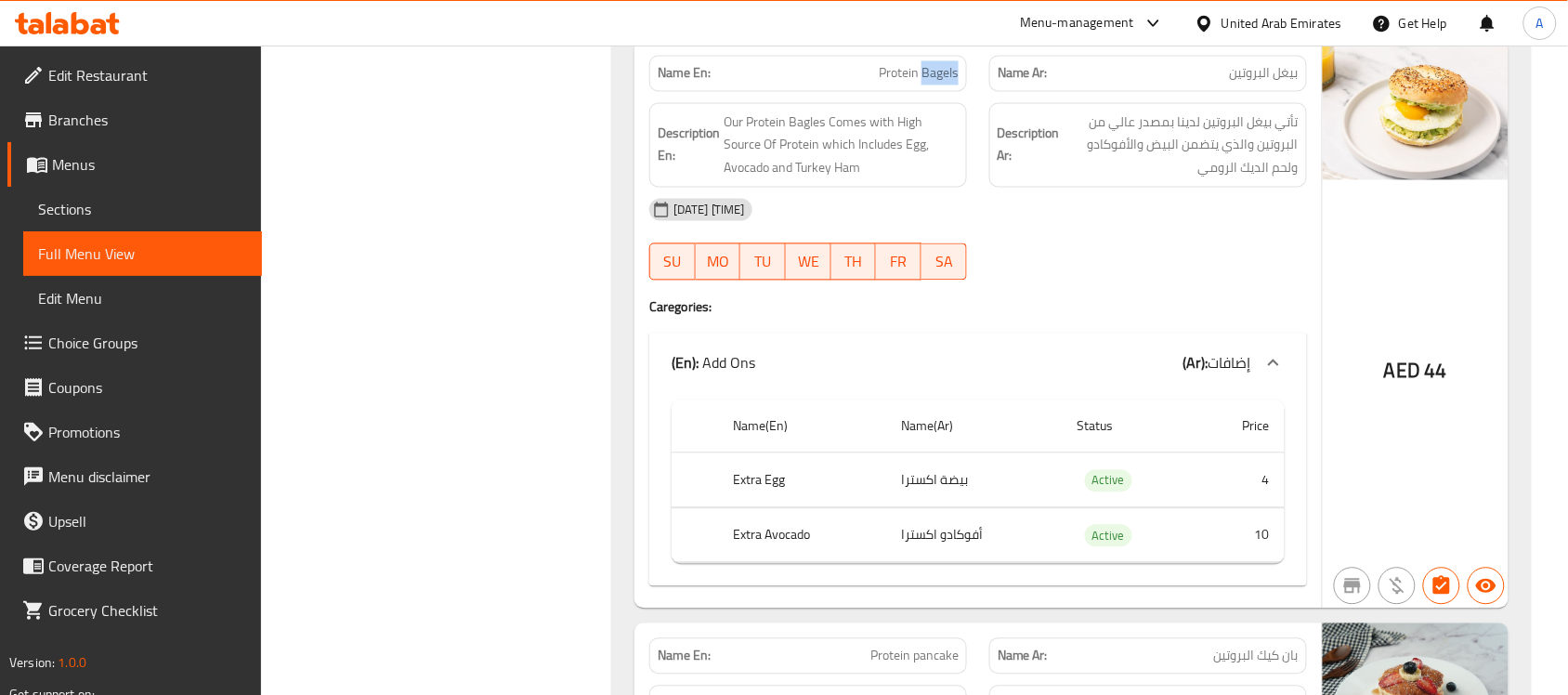 click on "Protein Bagels" at bounding box center [919, 72] 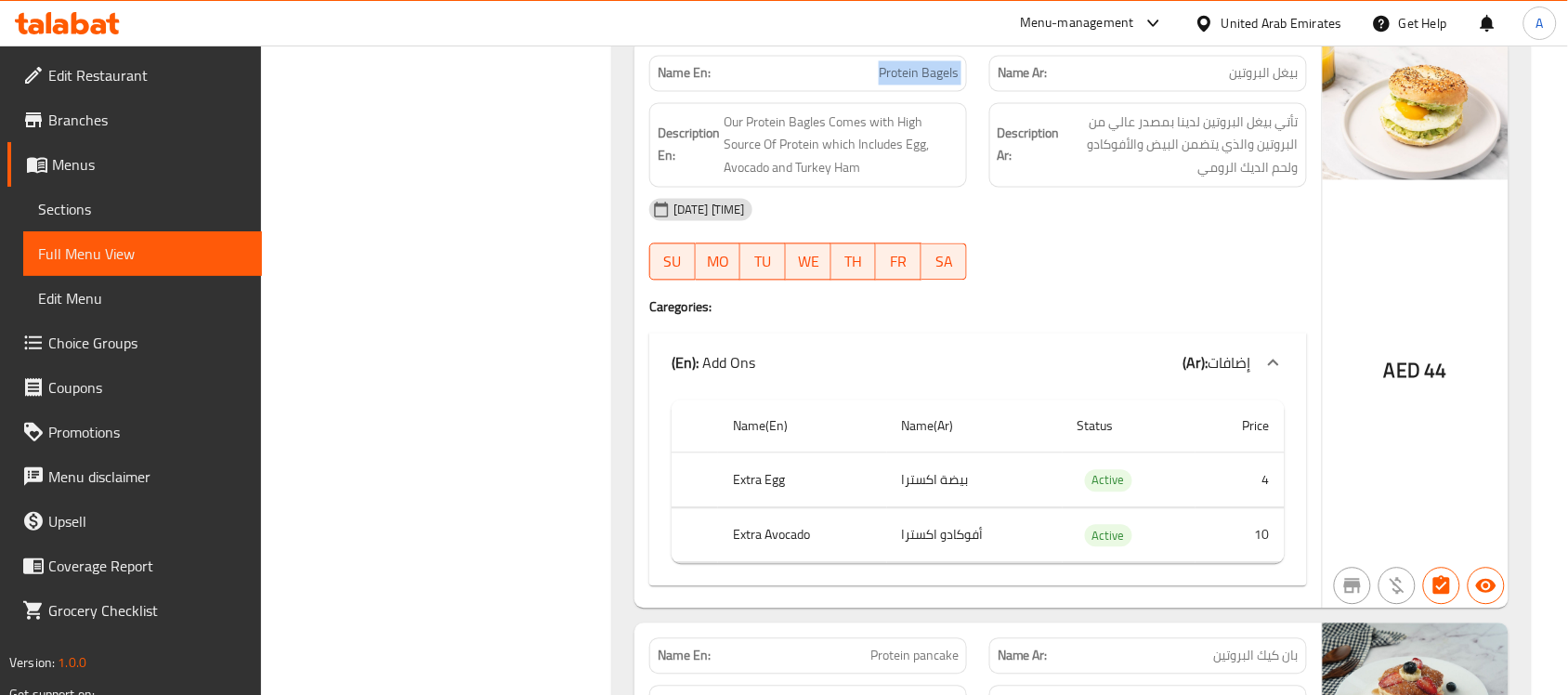 click on "Protein Bagels" at bounding box center (919, 72) 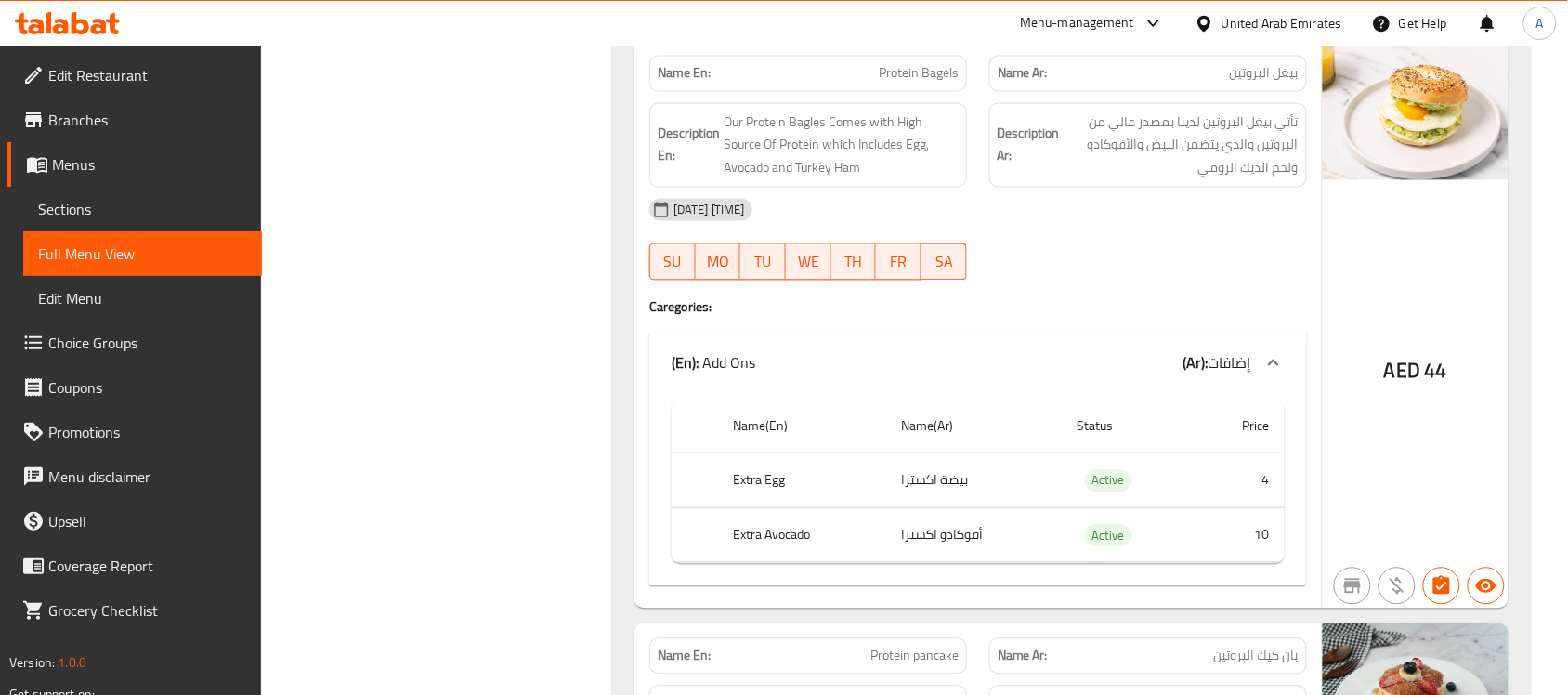 click on "(En):   Breakfast (Ar): الافطار Name En: Classic Omelette Name Ar: أومليت كلاسيك Description En: 4 Pan Fried Omelette Of Your Choice Served With Healthy Brown Toasted Bread Description Ar: 4 أومليت مقلي في مقلاه  حسب اختيارك، يقدم مع خبز بني محمص صحي 07-08-2025 08:01 AM SU MO TU WE TH FR SA Caregories: (En):   Add On's: (Ar): اضافات Name(En) Name(Ar) Status Price Extra Egg بيض اكسترا Active 4 Extra Cheese جبنه اكسترا Active 5 (En):   Choose Your Omelette (Ar): اختر اومليت البيض الخاصة بك Name(En) Name(Ar) Status Price Classic Omelette أومليت كلاسيك Active 36 Mix Capsicum Omelette اومليت فلافله ميكس Active 38 Spinach Omelette اومليت السبانخ Active 38 Veggie Loaded Omelette اومليت لودد فيجي Active 38 Egg White Omelette اومليت بياض البيض Active 41 AED 0 Name En: High Protein Omelette Name Ar: أومليت عالي البروتين" at bounding box center [1071, 44106] 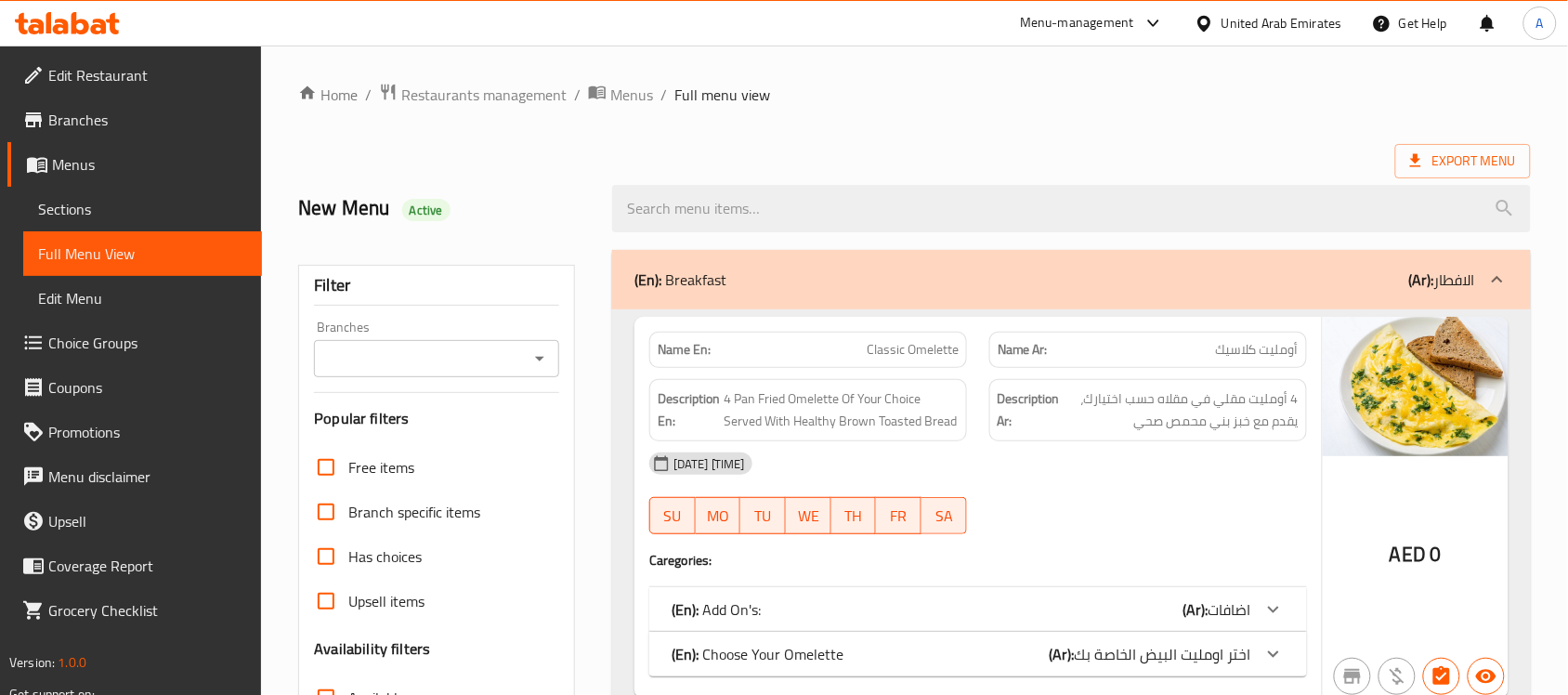 scroll, scrollTop: 1292, scrollLeft: 0, axis: vertical 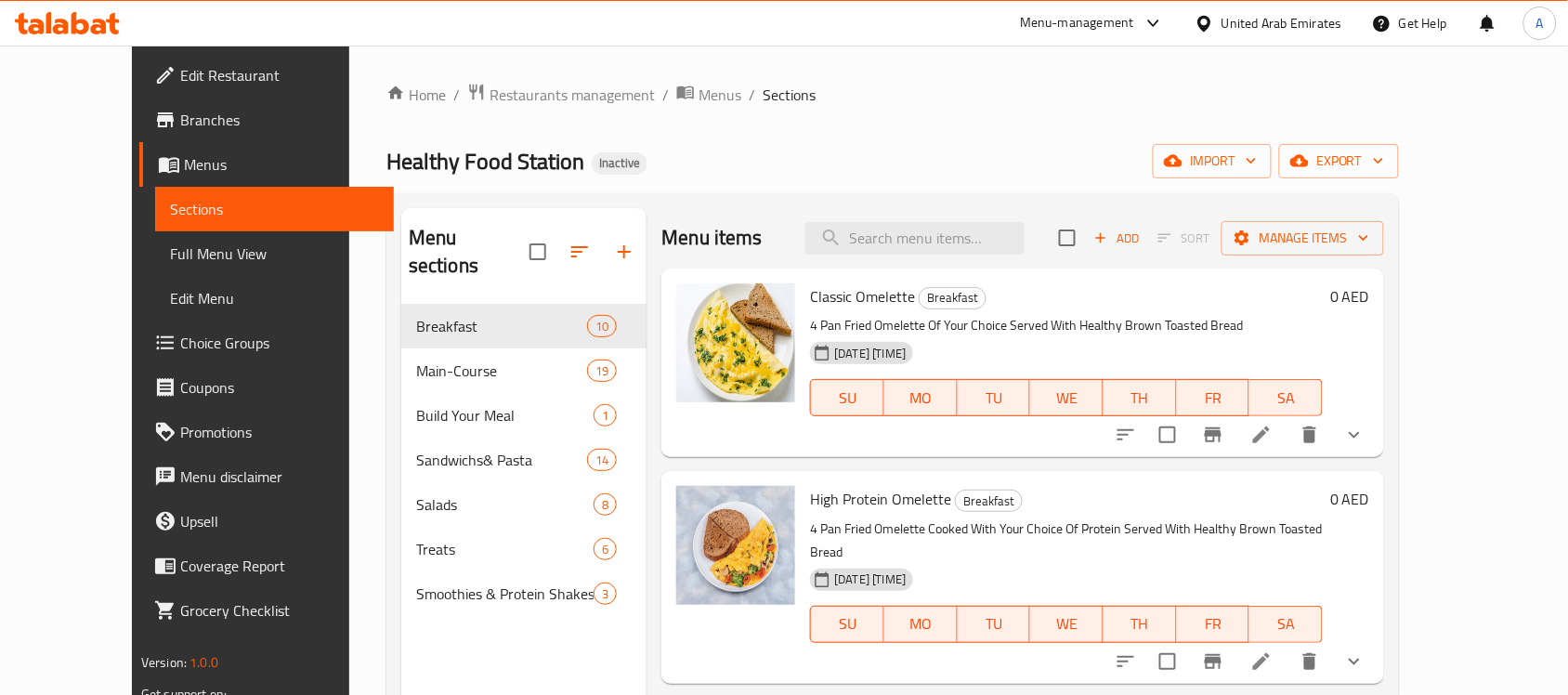click on "Menu items Add Sort Manage items" at bounding box center [1023, 238] 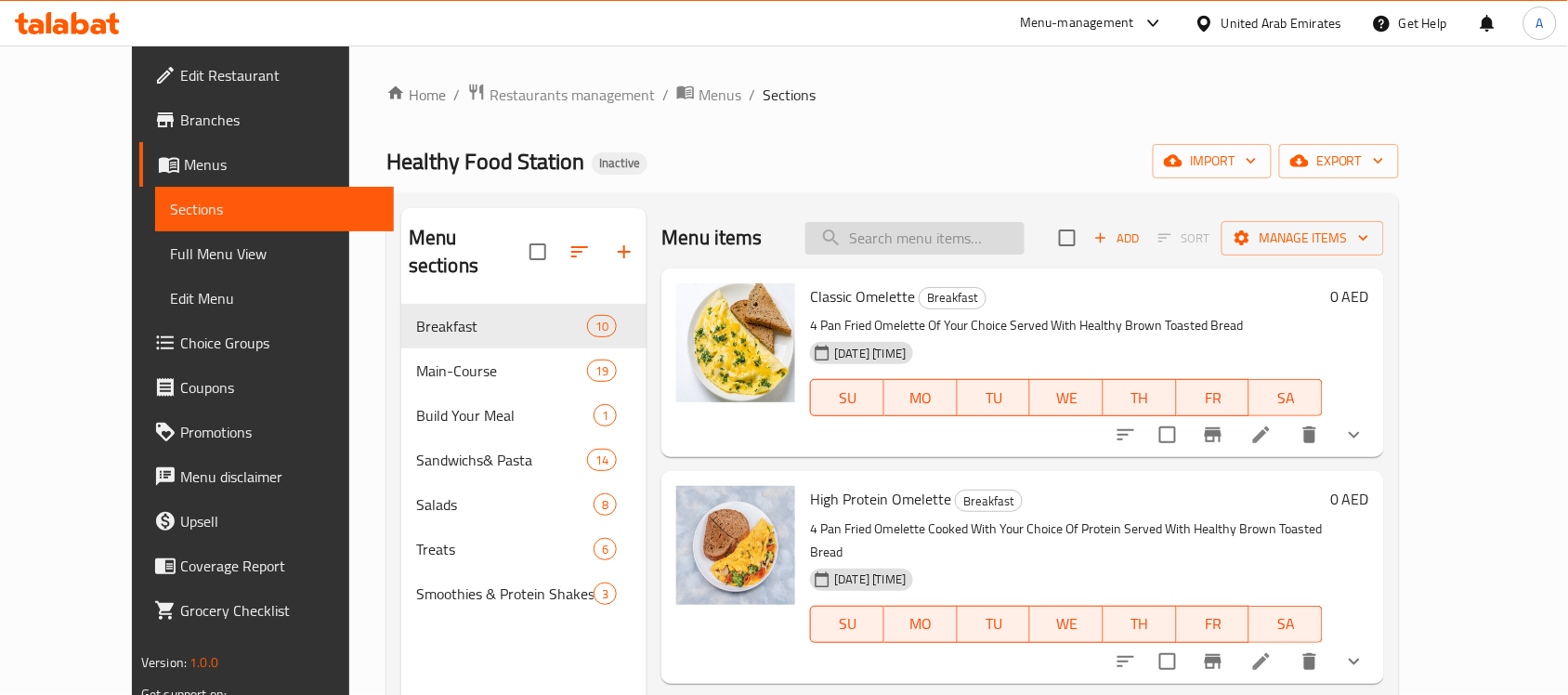 paste on "Protein Bagels" 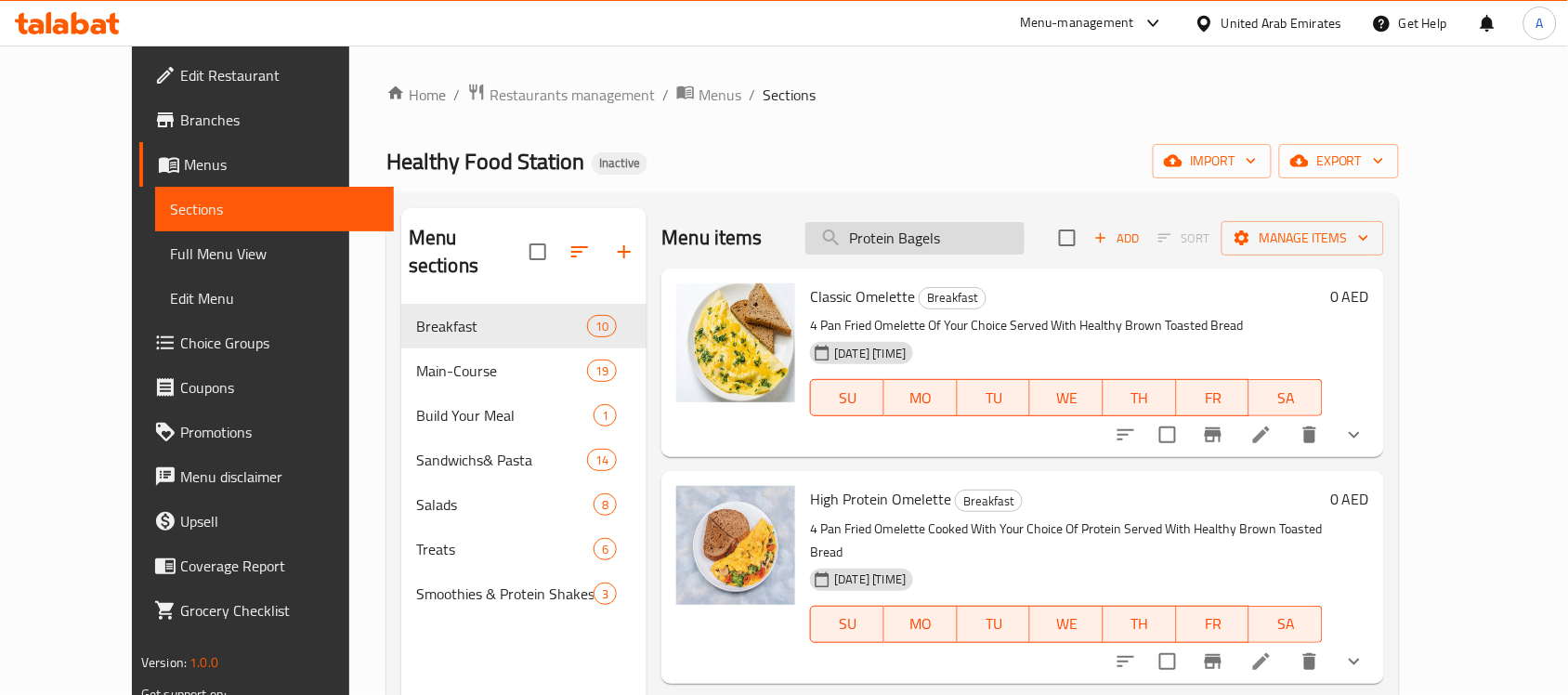 click on "Protein Bagels" at bounding box center [915, 238] 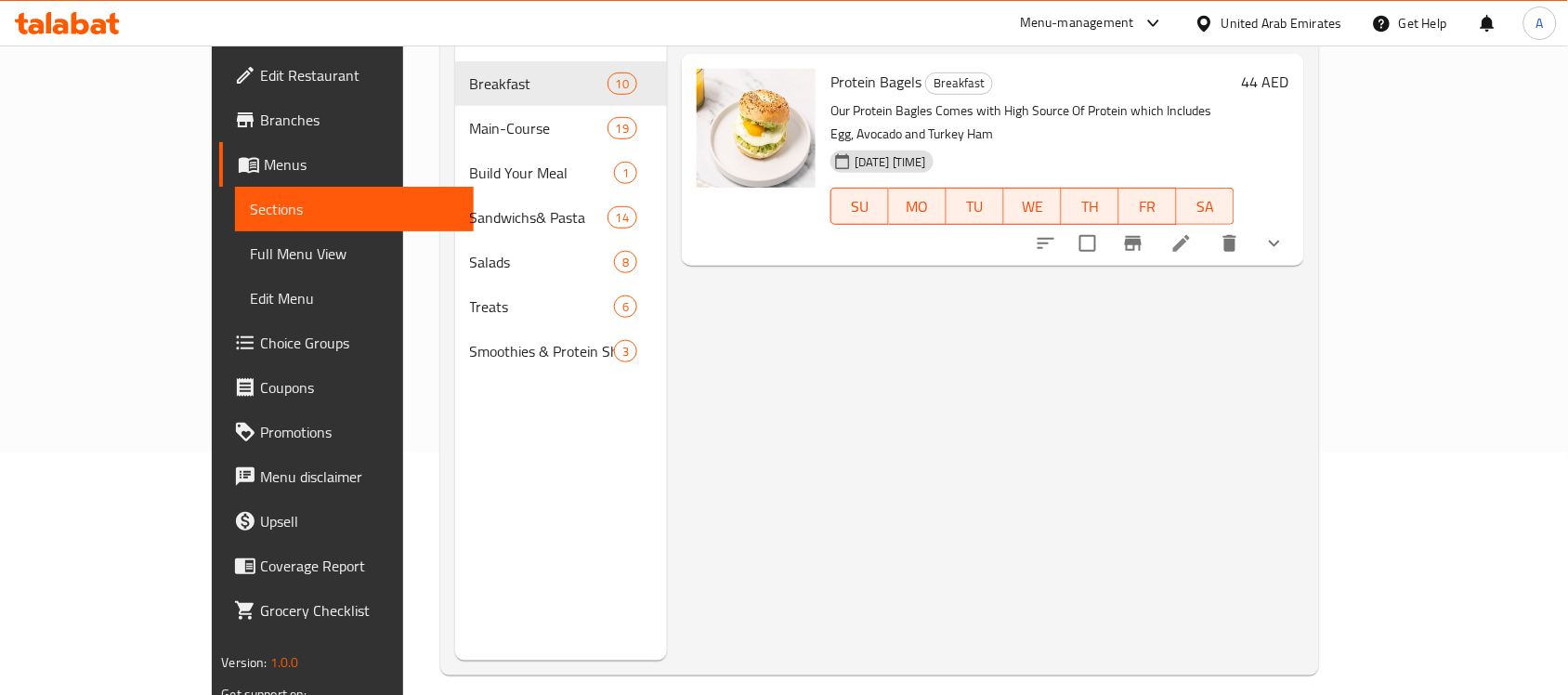 scroll, scrollTop: 243, scrollLeft: 0, axis: vertical 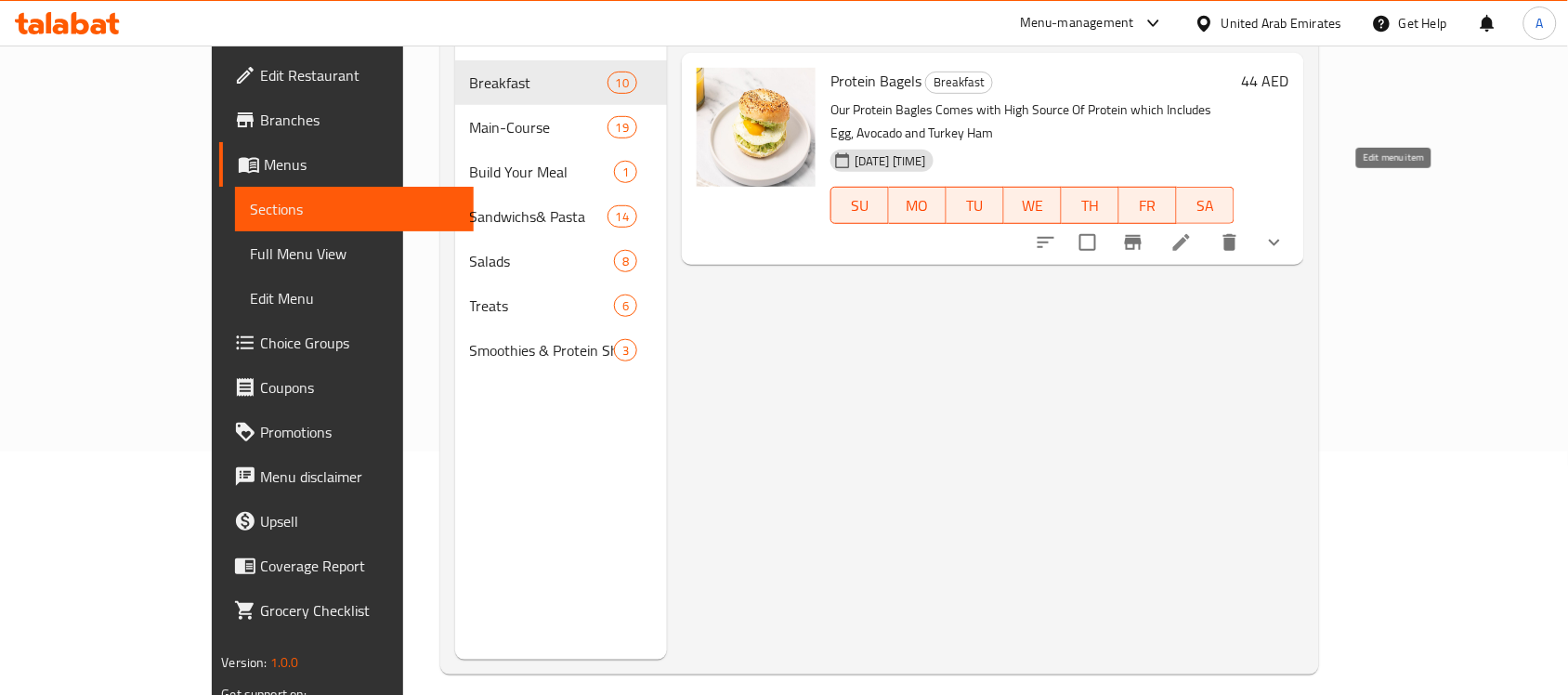 type on "Protein Bagels" 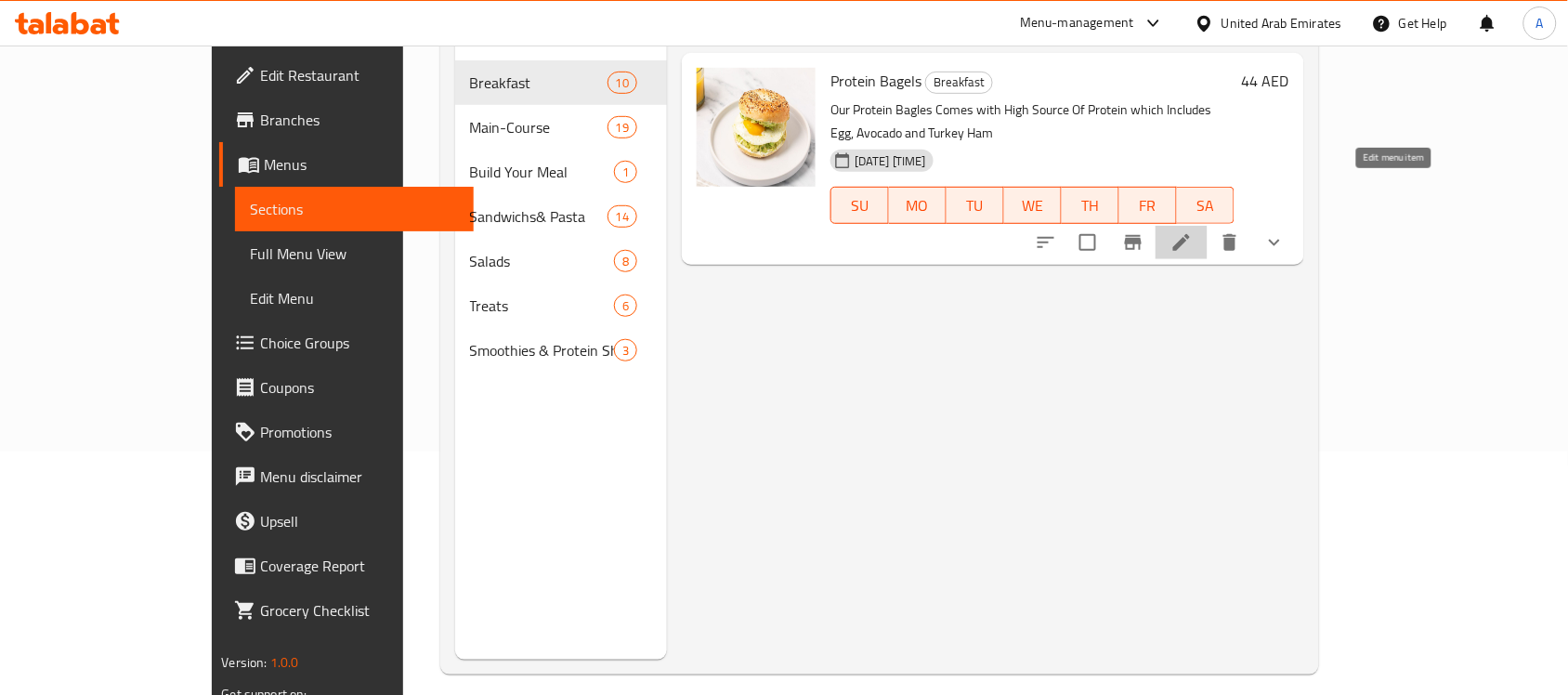 click 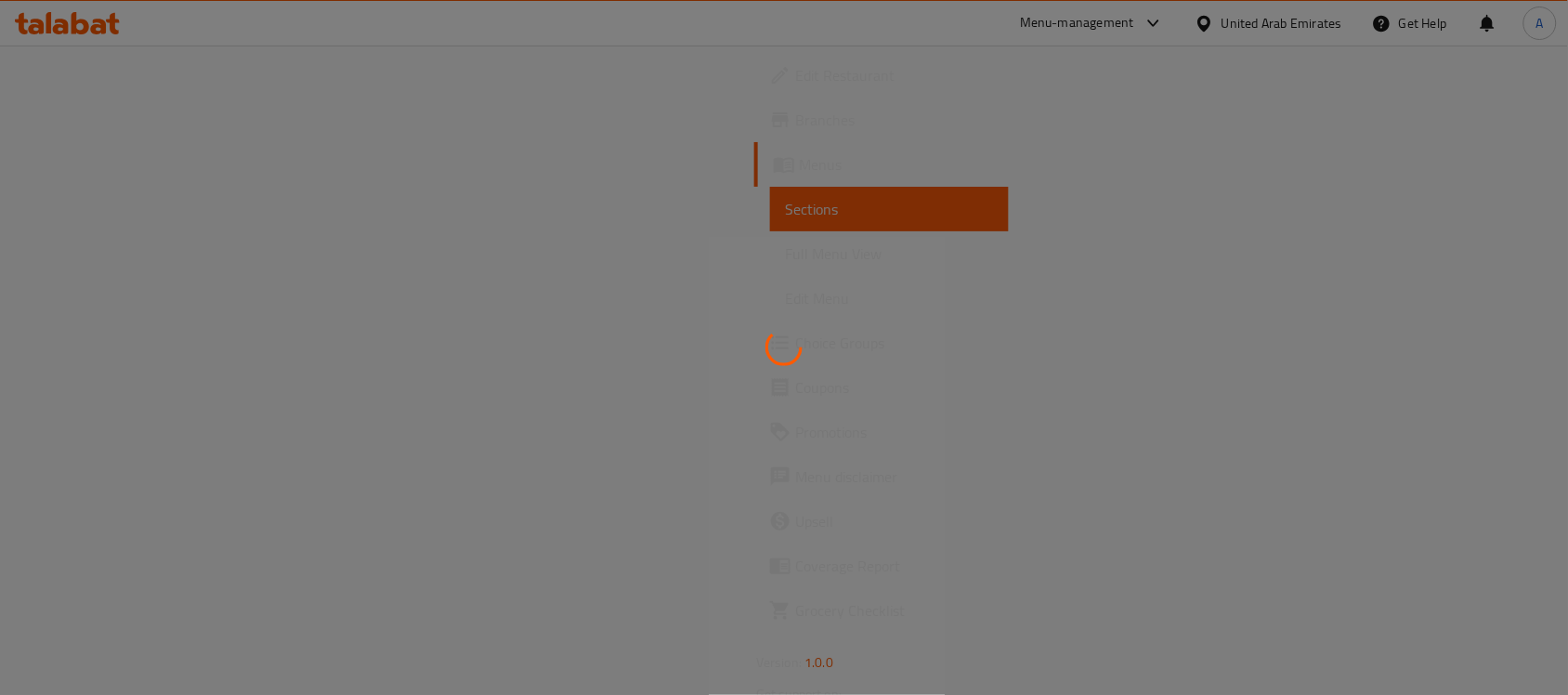 scroll, scrollTop: 0, scrollLeft: 0, axis: both 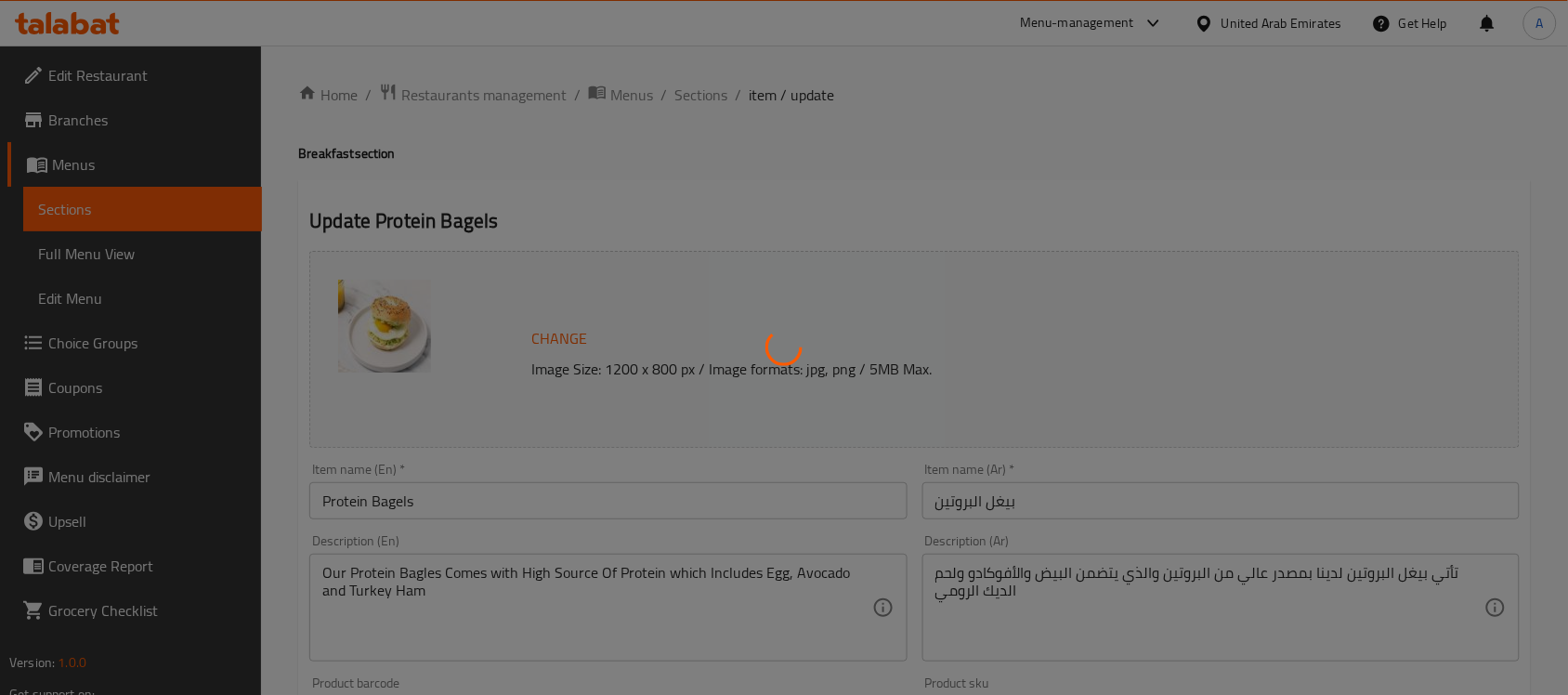 type on "إضافات" 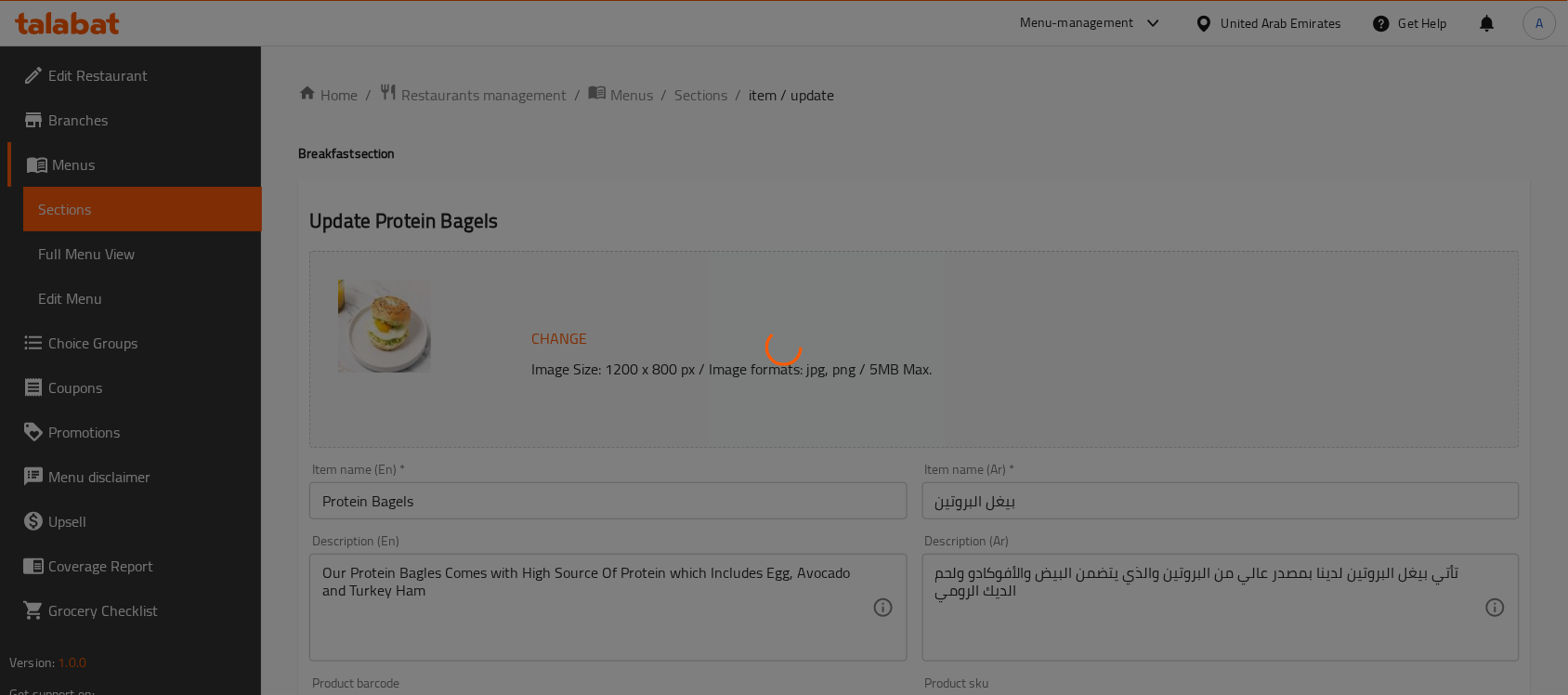 type on "0" 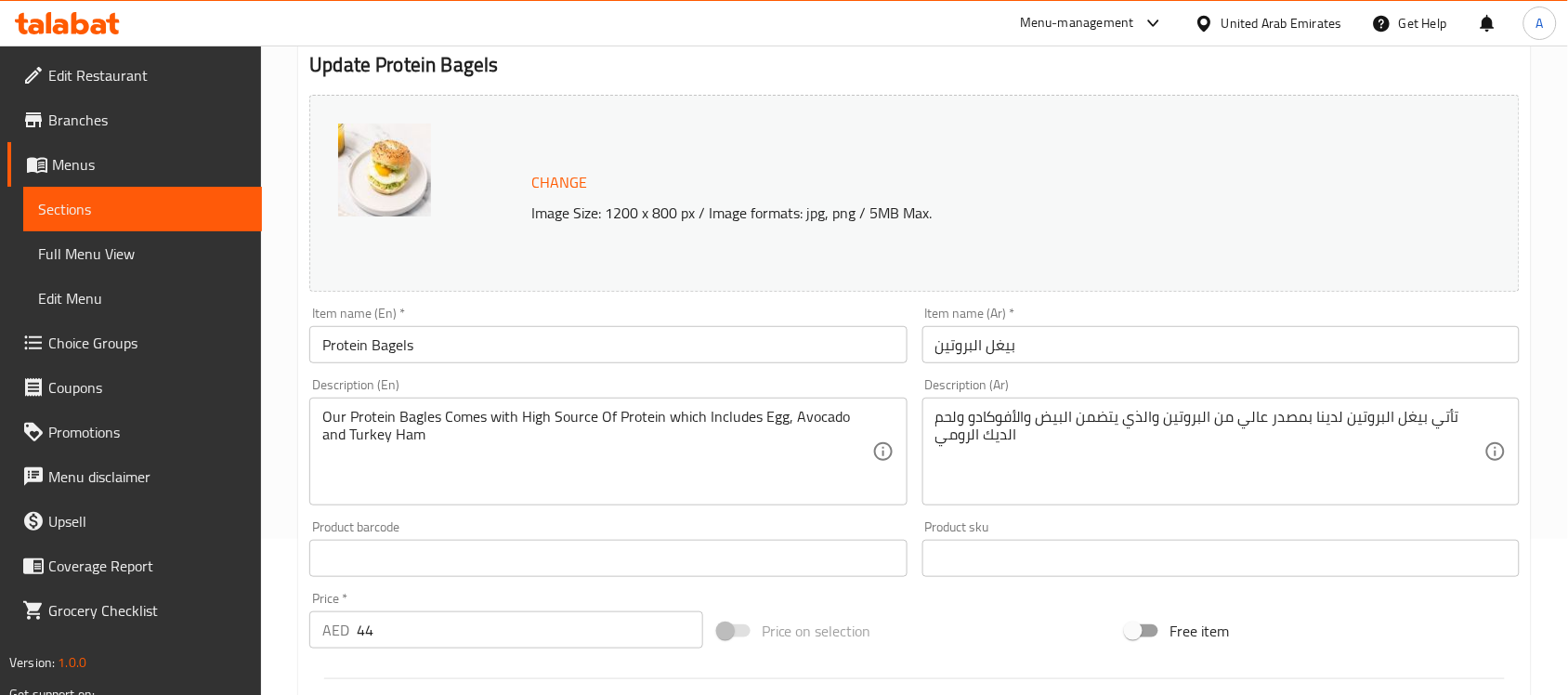 scroll, scrollTop: 183, scrollLeft: 0, axis: vertical 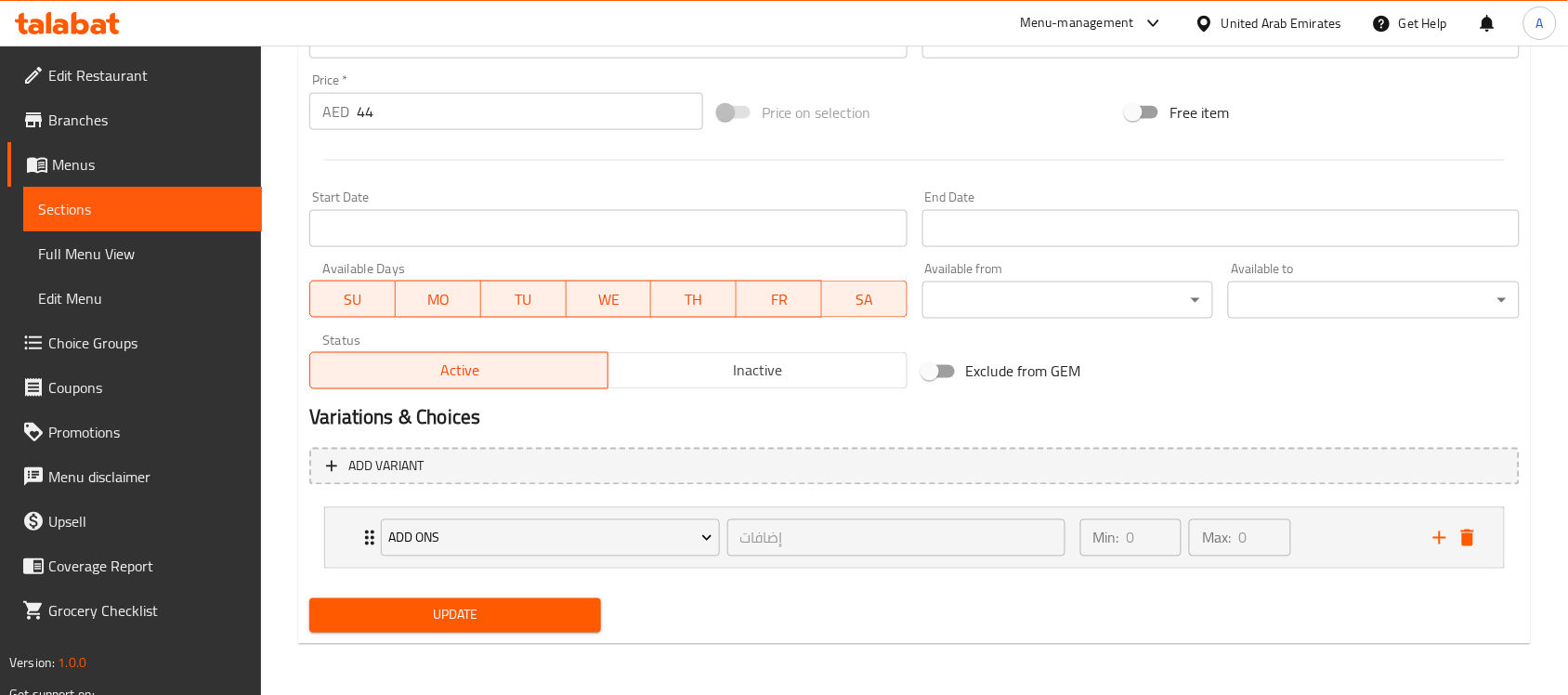 type on "تأتي بيغل البروتين لدينا بمصدر عالي من البروتين والذي يتضمن البيض والأفوكادو ولحم الديك الرومي مقدد" 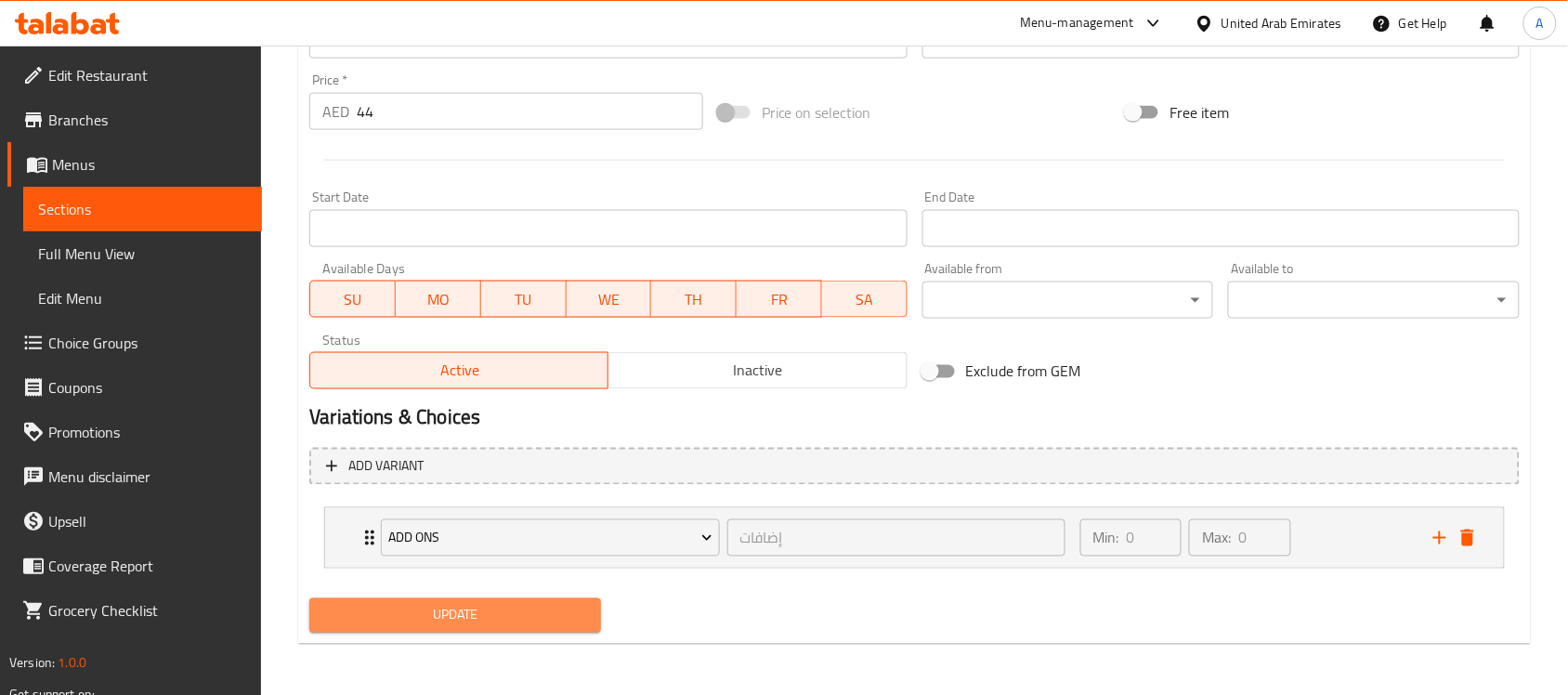 click on "Update" at bounding box center [455, 615] 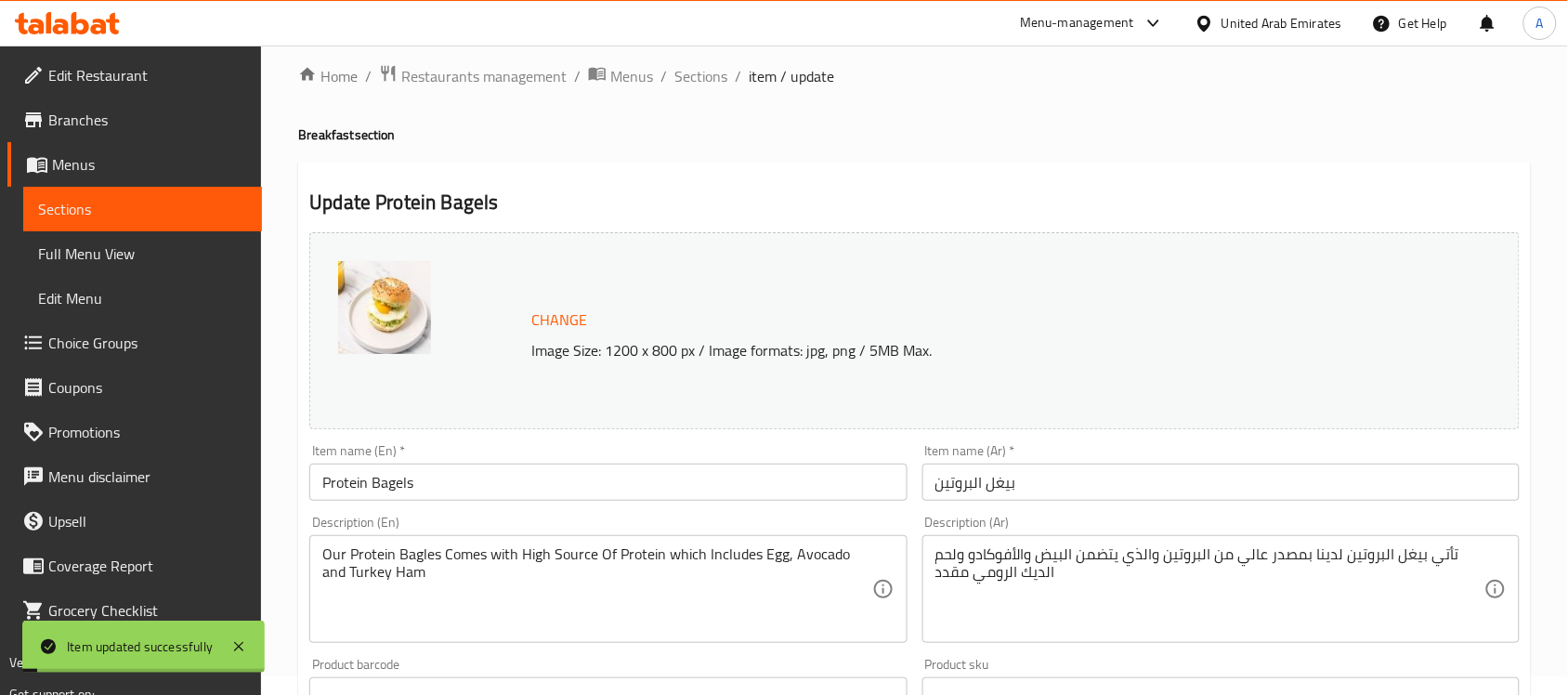 scroll, scrollTop: 17, scrollLeft: 0, axis: vertical 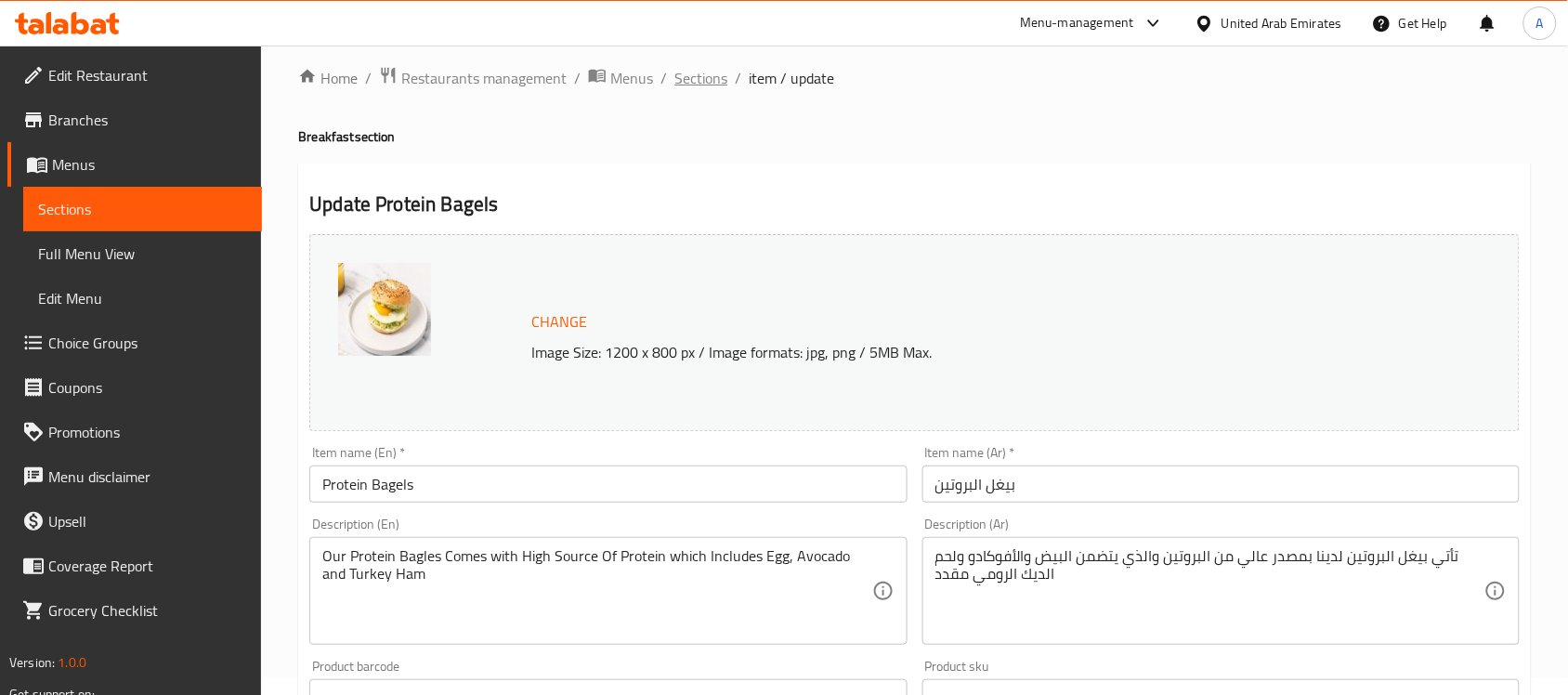 click on "Sections" at bounding box center (700, 78) 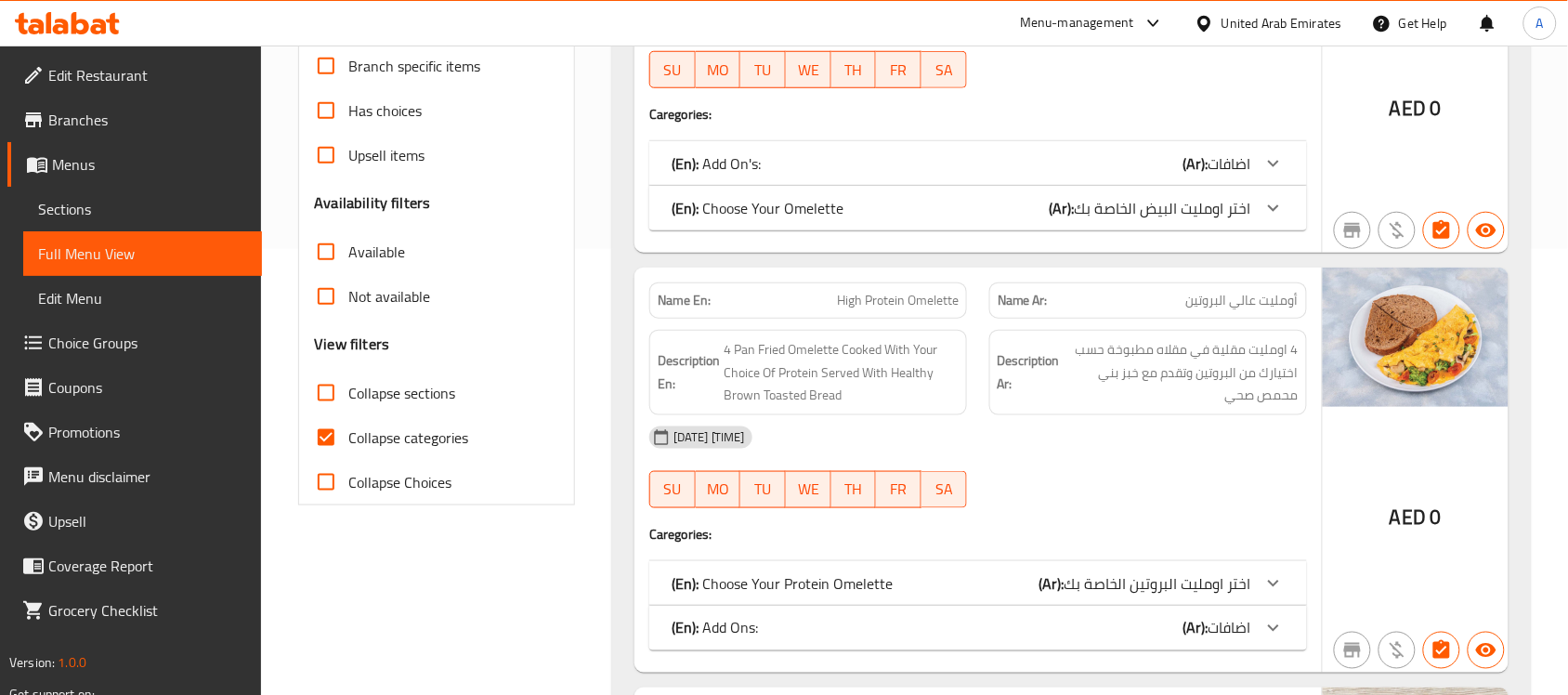 scroll, scrollTop: 447, scrollLeft: 0, axis: vertical 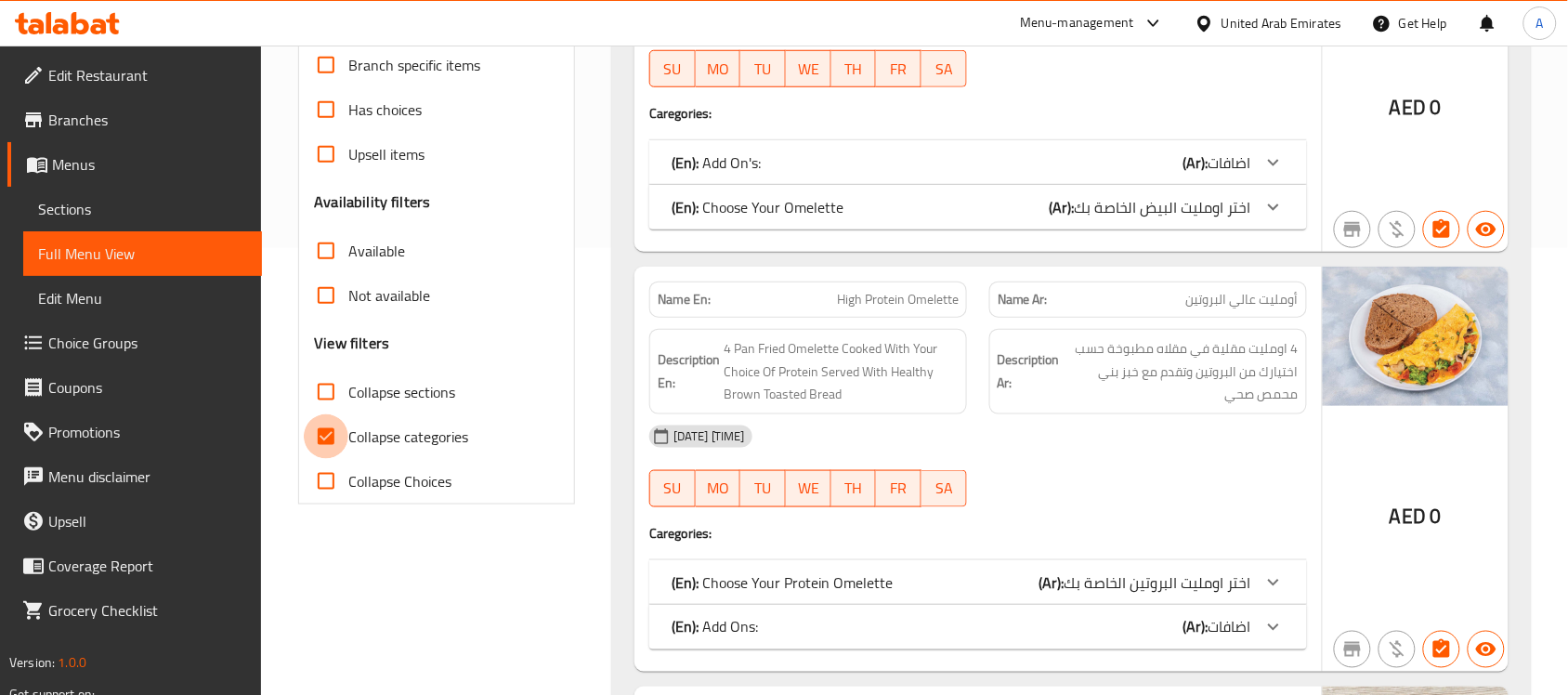 click on "Collapse categories" at bounding box center [326, 437] 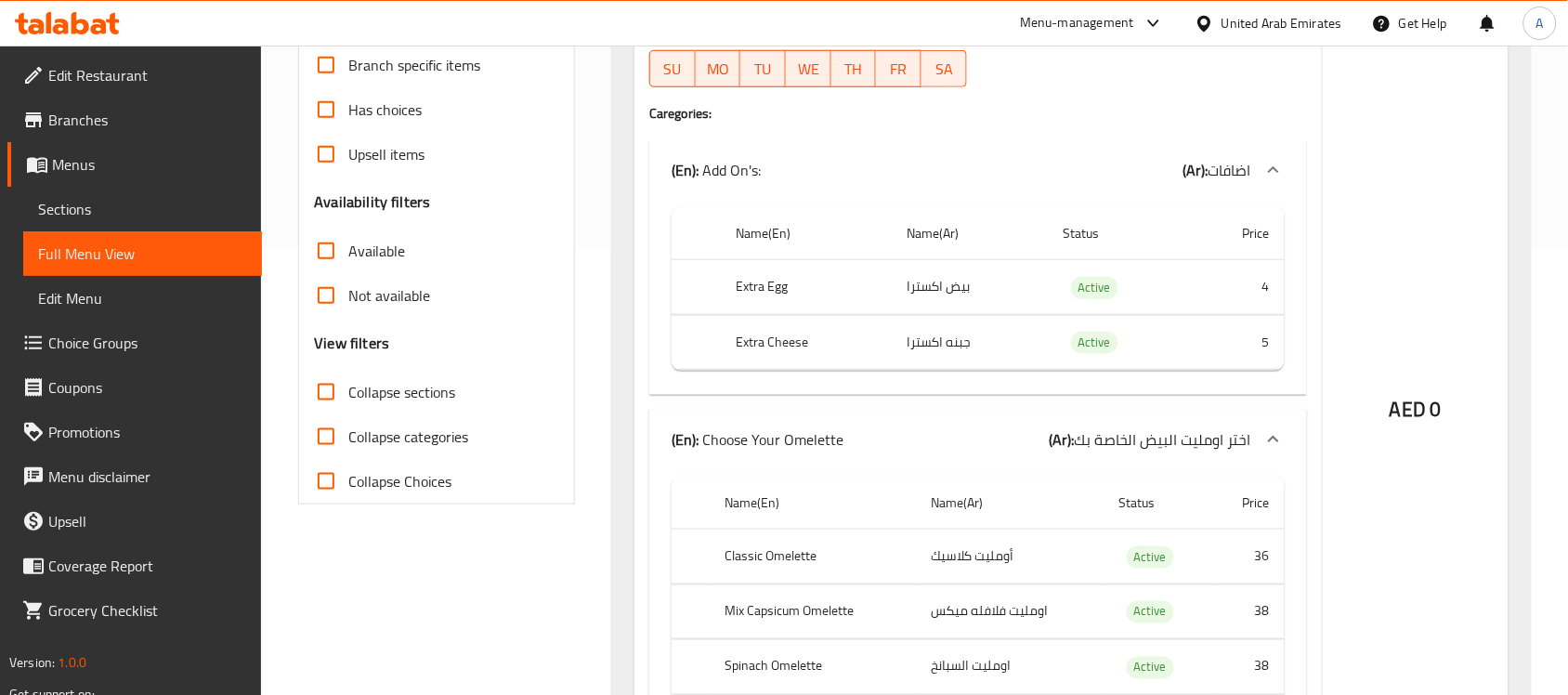 click on "Home / Restaurants management / Menus / Full menu view Export Menu New Menu   Active Filter Branches Branches Popular filters Free items Branch specific items Has choices Upsell items Availability filters Available Not available View filters Collapse sections Collapse categories Collapse Choices (En):   Breakfast (Ar): الافطار Name En: Classic Omelette Name Ar: أومليت كلاسيك Description En: 4 Pan Fried Omelette Of Your Choice Served With Healthy Brown Toasted Bread Description Ar: 4 أومليت مقلي في مقلاه  حسب اختيارك، يقدم مع خبز بني محمص صحي [DATE] [TIME] SU MO TU WE TH FR SA Caregories: (En):   Add On's: (Ar): اضافات Name(En) Name(Ar) Status Price Extra Egg بيض اكسترا Active 4 Extra Cheese جبنه اكسترا Active 5 (En):   Choose Your Omelette (Ar): اختر اومليت البيض الخاصة بك Name(En) Name(Ar) Status Price Classic Omelette أومليت كلاسيك Active 36 Mix Capsicum Omelette Active 38 38 0" at bounding box center (914, 47160) 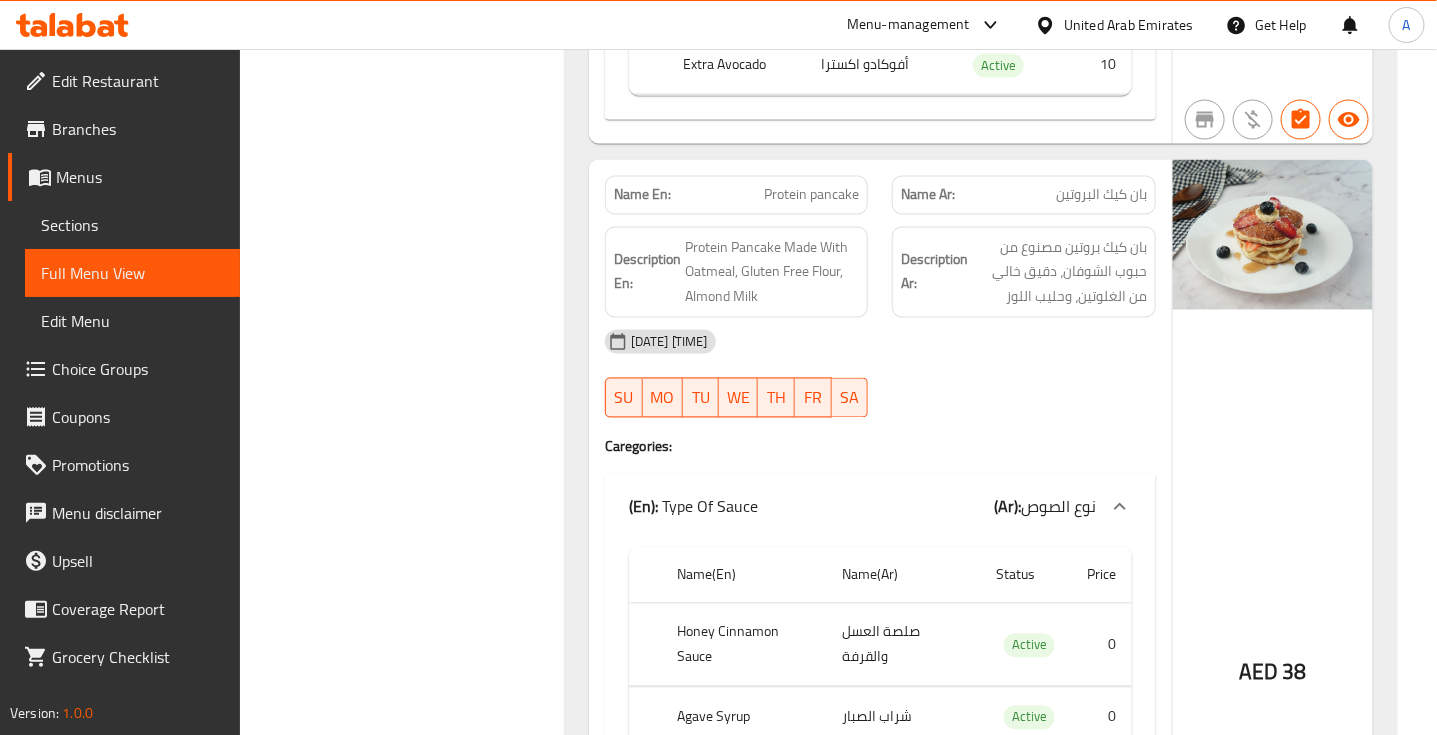 scroll, scrollTop: 4160, scrollLeft: 0, axis: vertical 